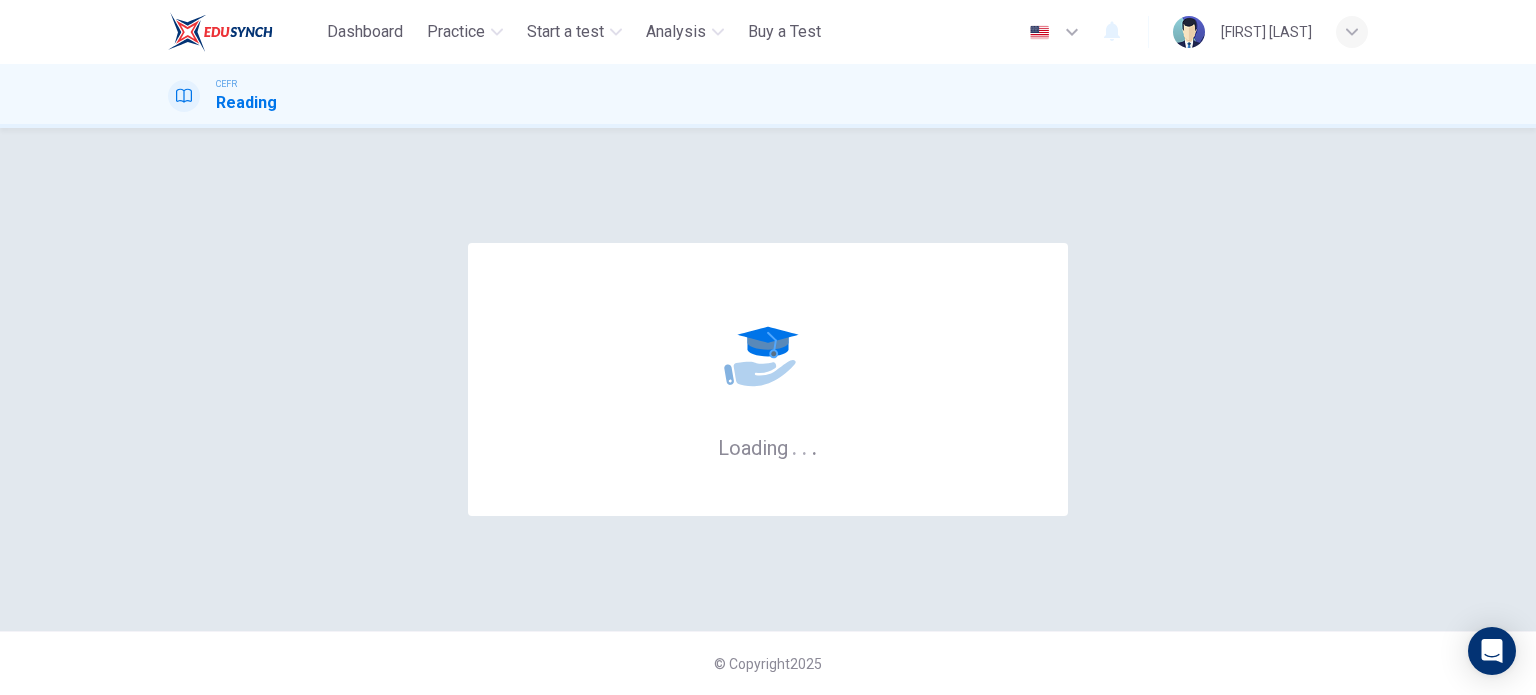 scroll, scrollTop: 0, scrollLeft: 0, axis: both 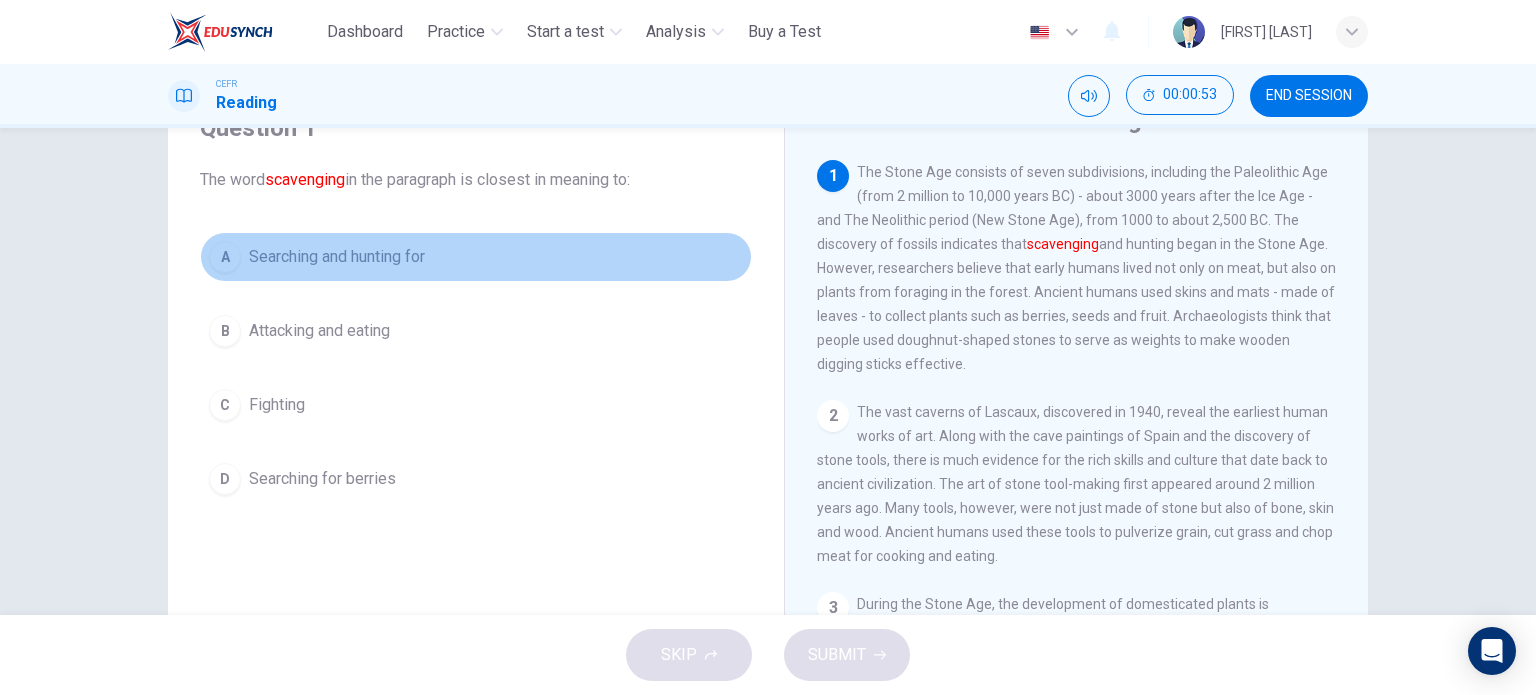 click on "A" at bounding box center (225, 257) 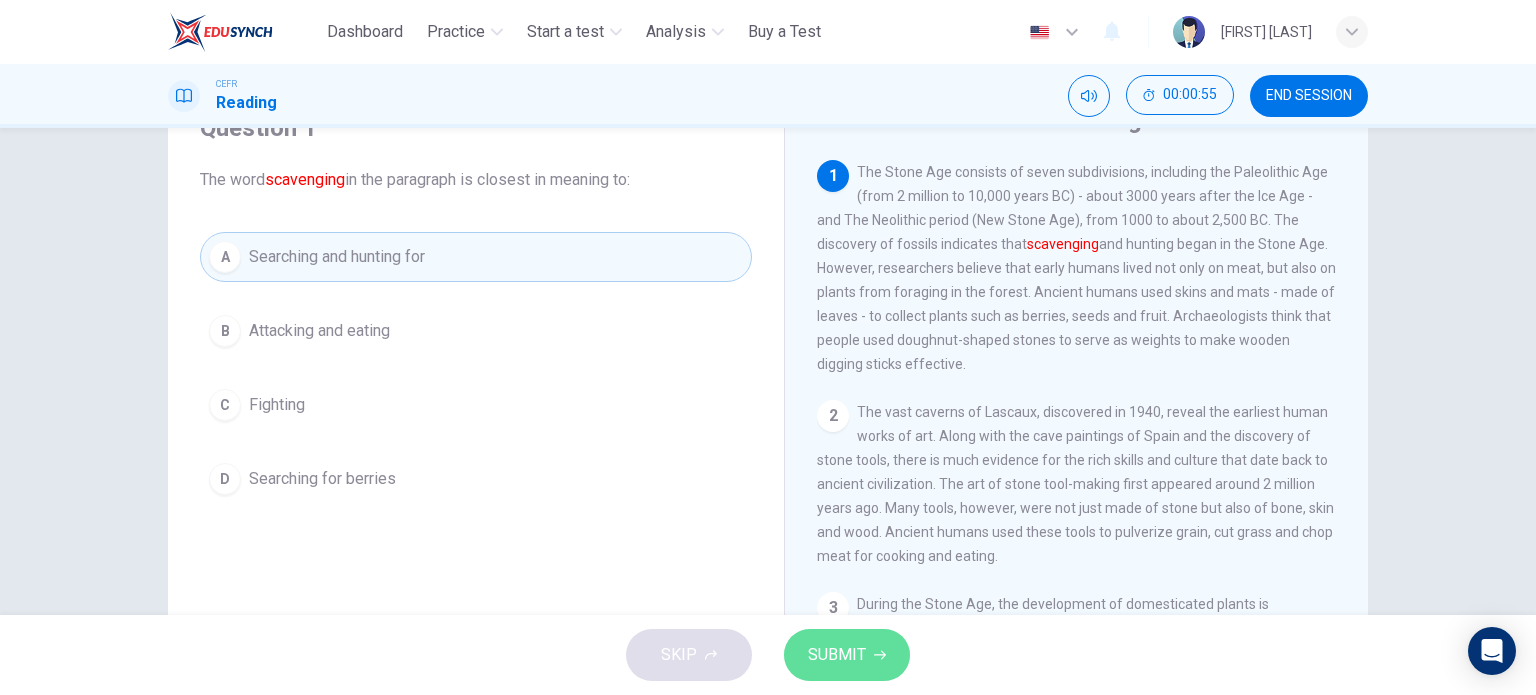 click on "SUBMIT" at bounding box center (837, 655) 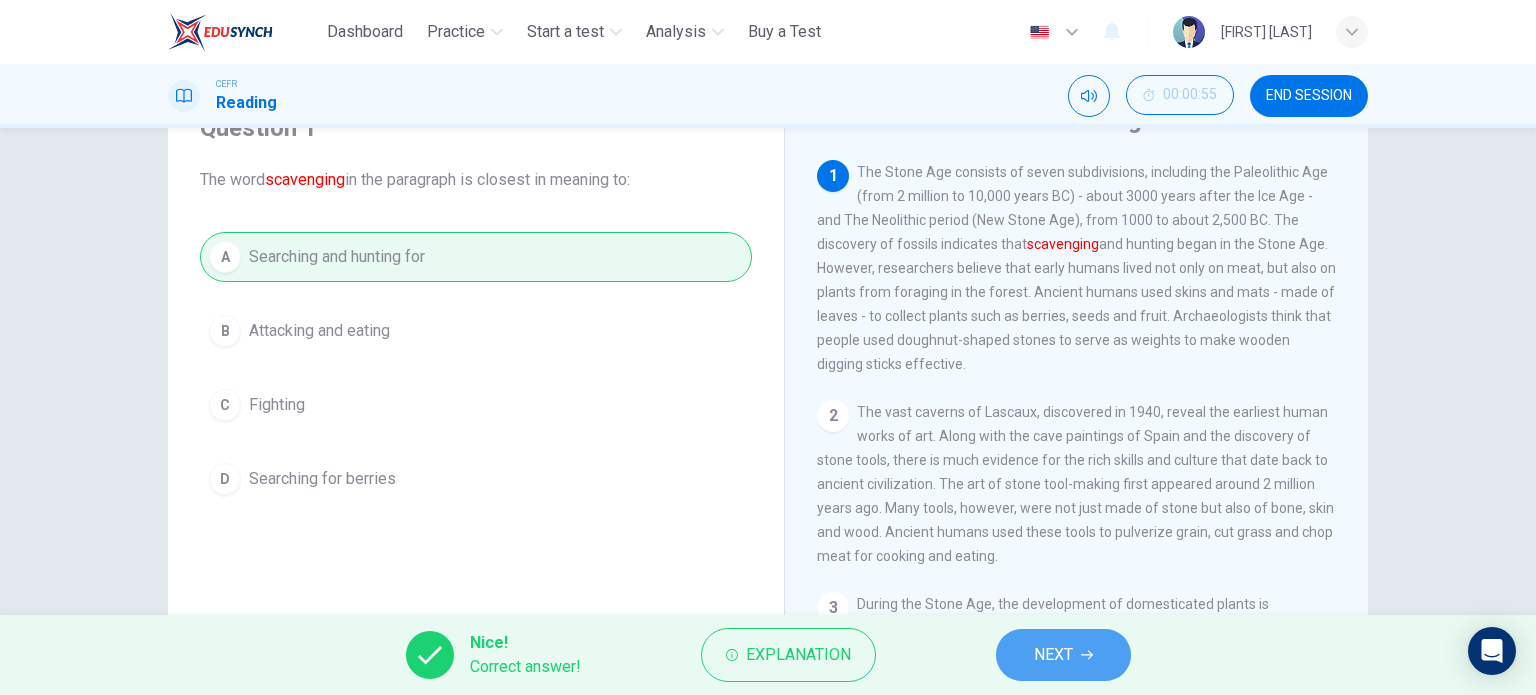 click on "NEXT" at bounding box center [1053, 655] 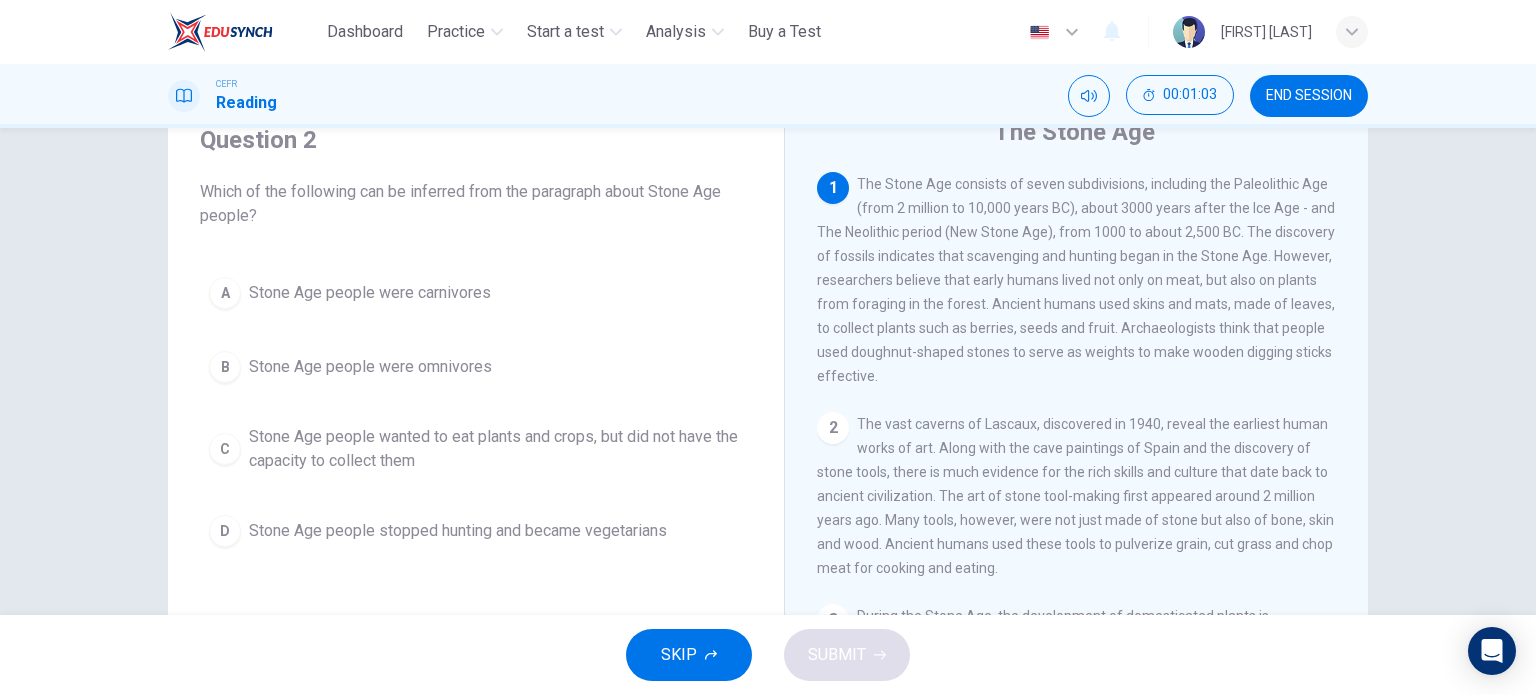 scroll, scrollTop: 84, scrollLeft: 0, axis: vertical 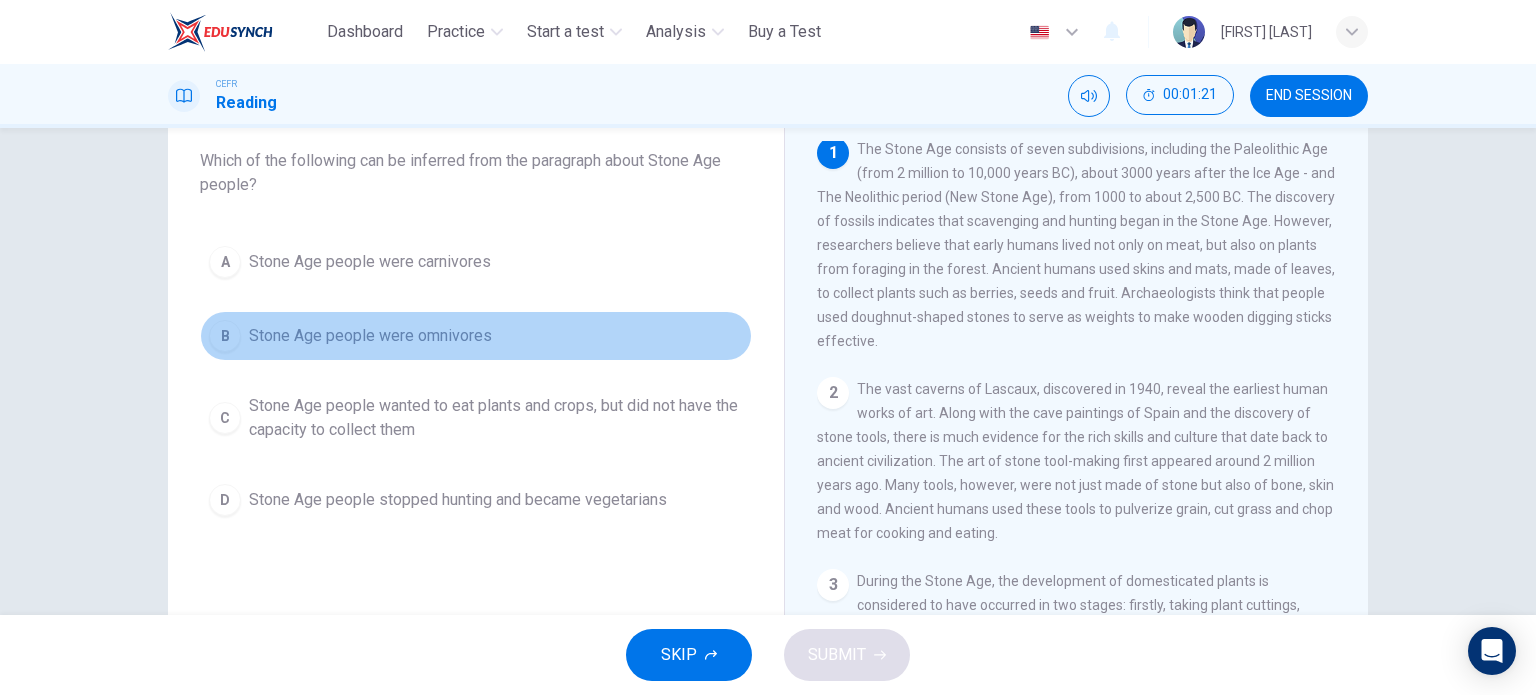 click on "B" at bounding box center [225, 262] 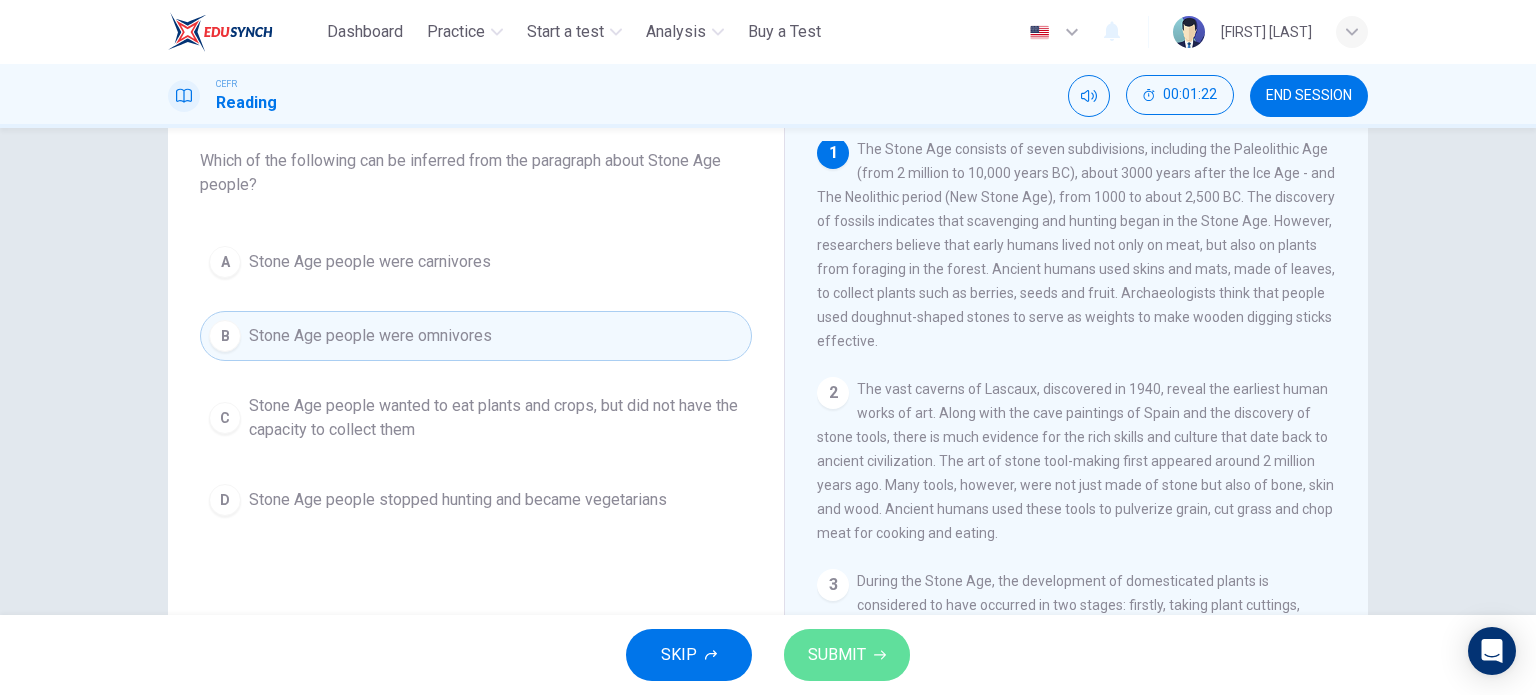 click on "SUBMIT" at bounding box center [847, 655] 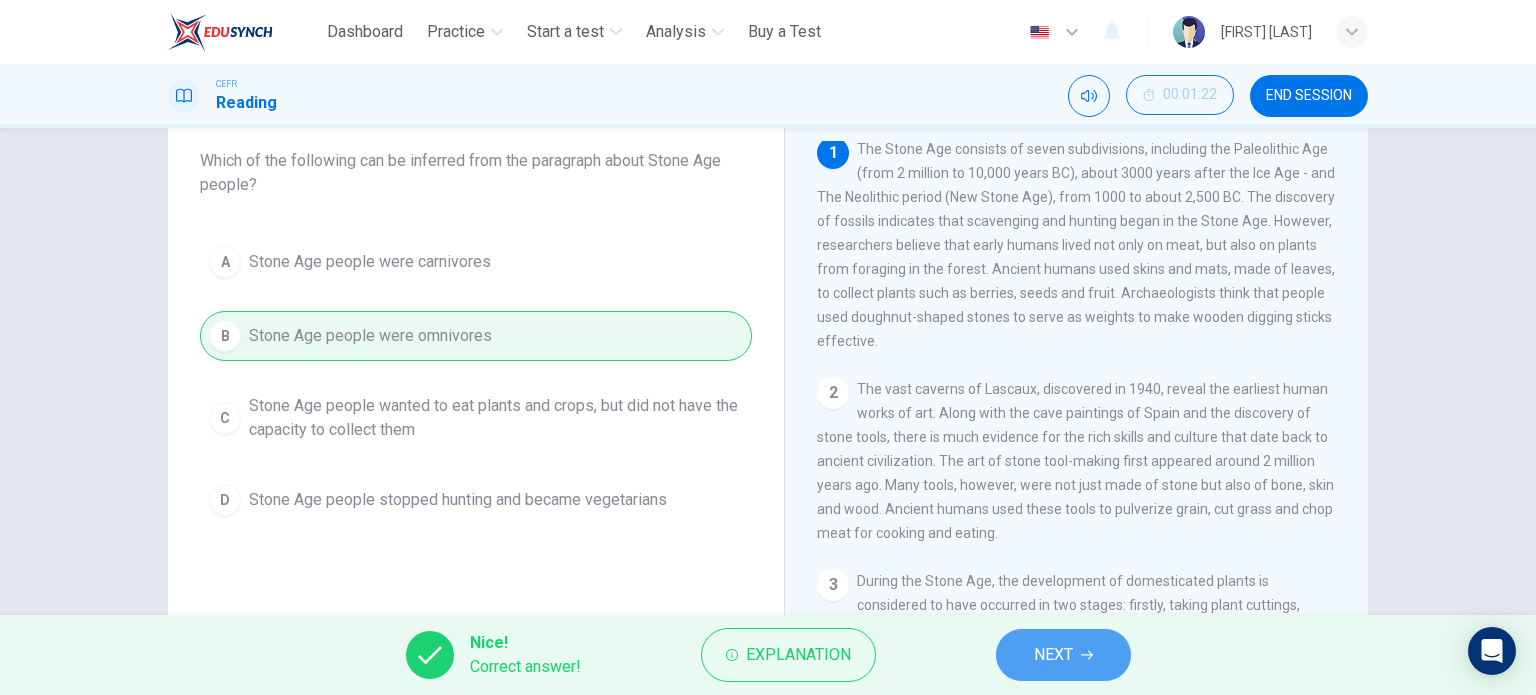 click on "NEXT" at bounding box center [1053, 655] 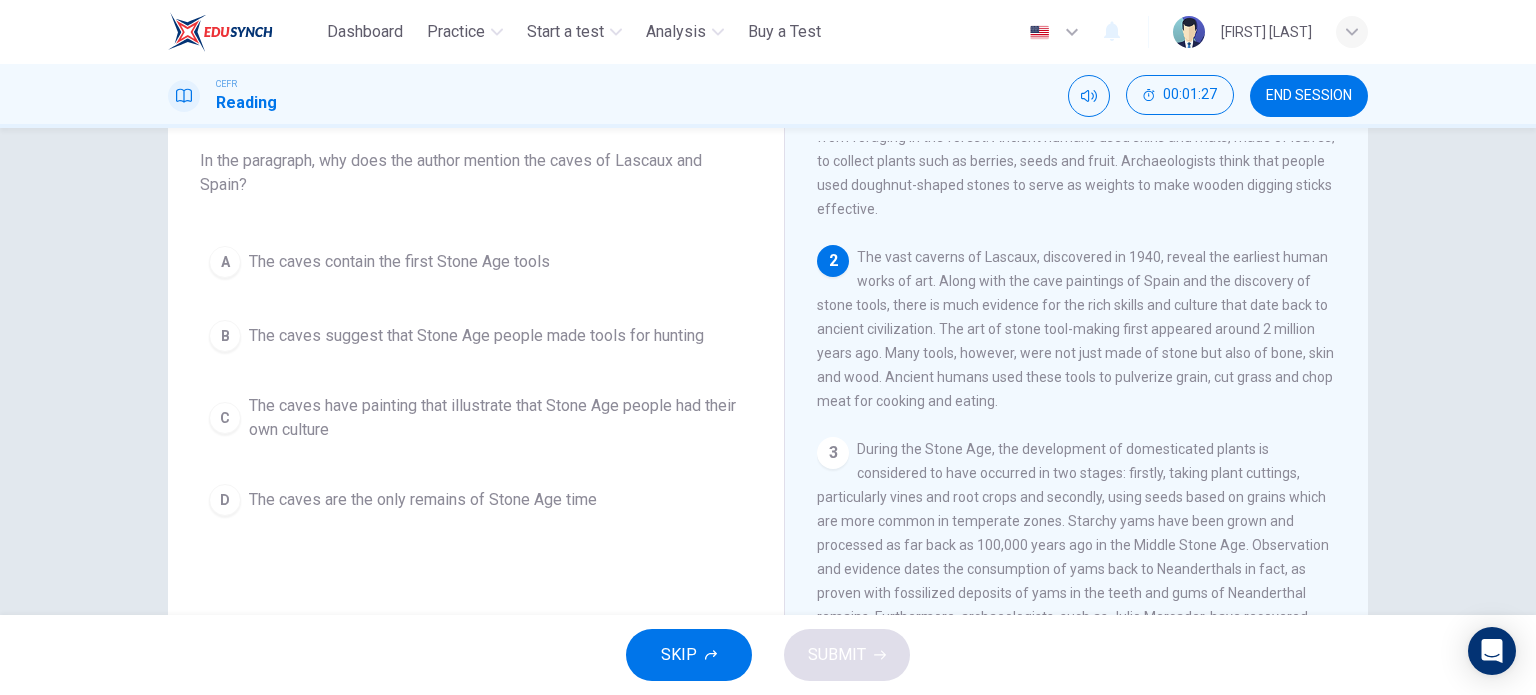 scroll, scrollTop: 140, scrollLeft: 0, axis: vertical 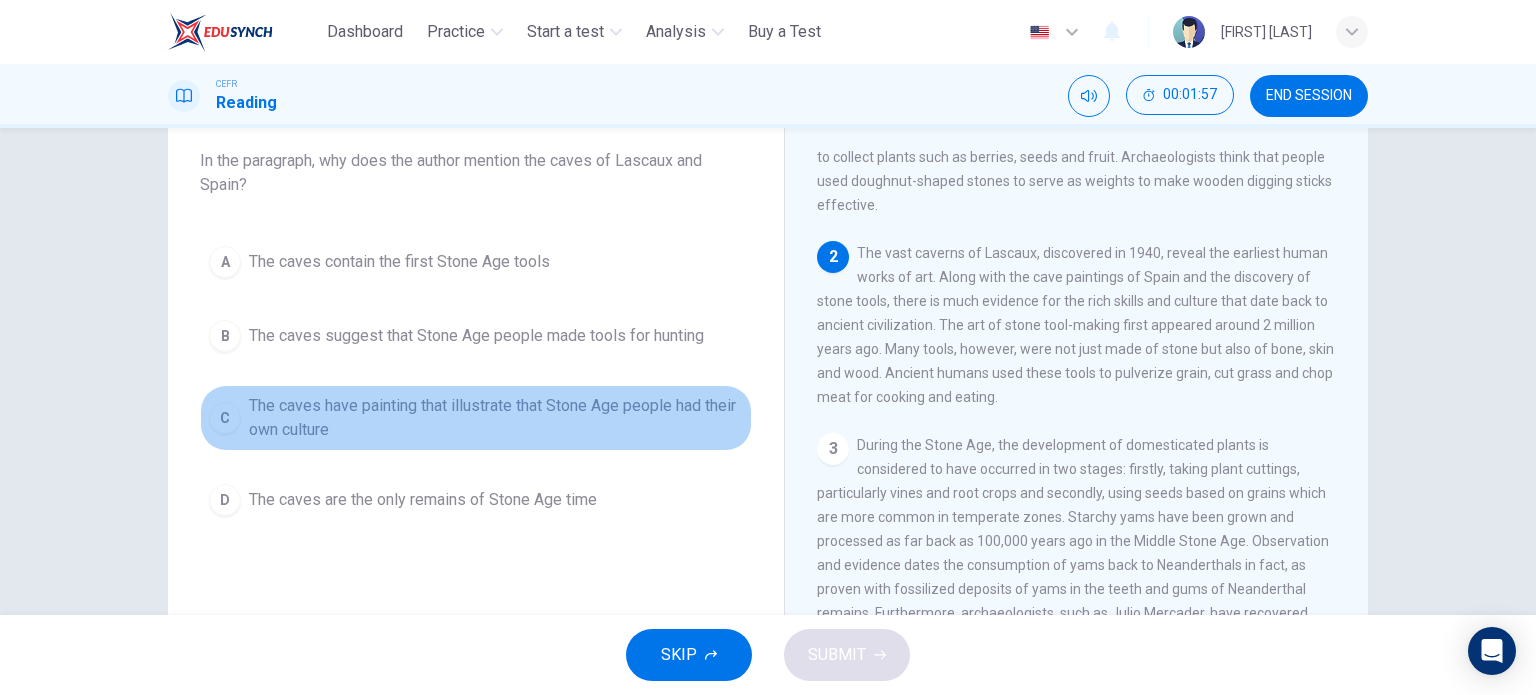 click on "C" at bounding box center (225, 262) 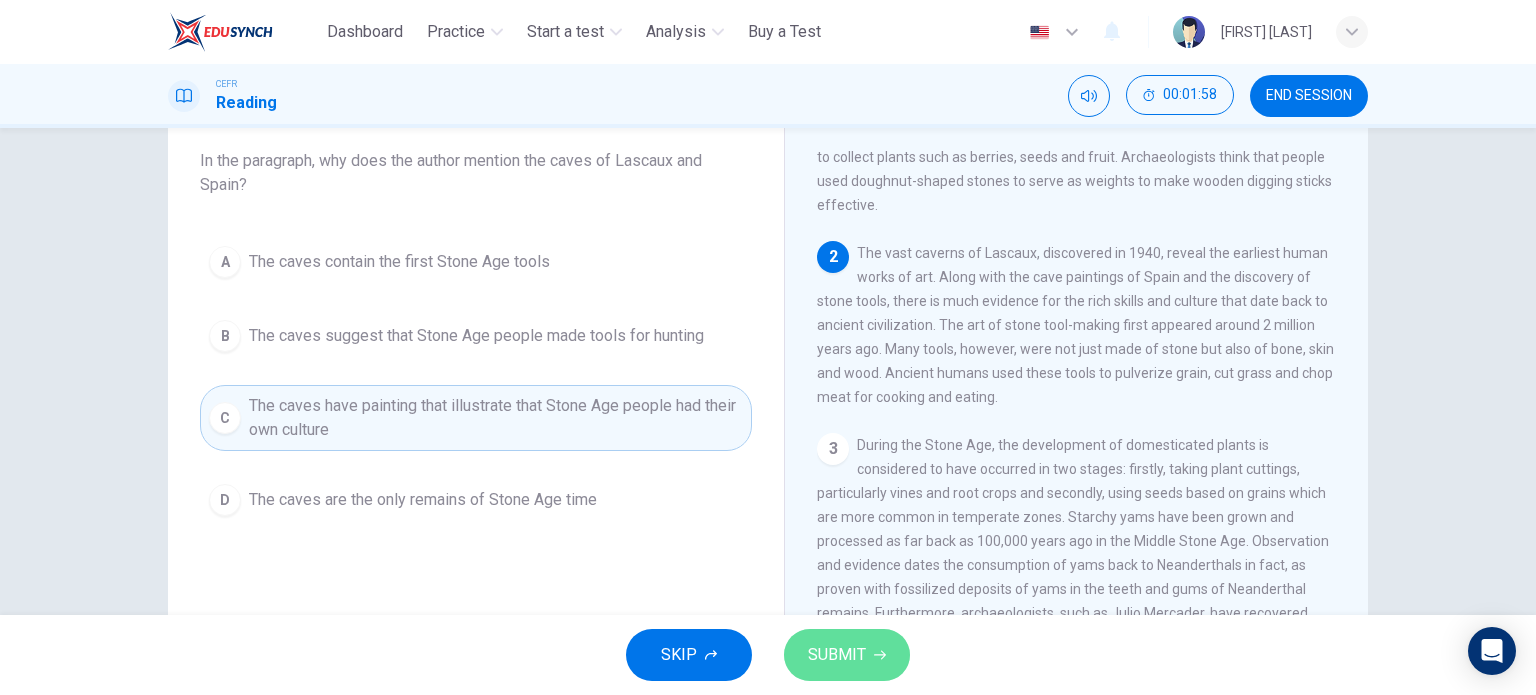 click on "SUBMIT" at bounding box center [837, 655] 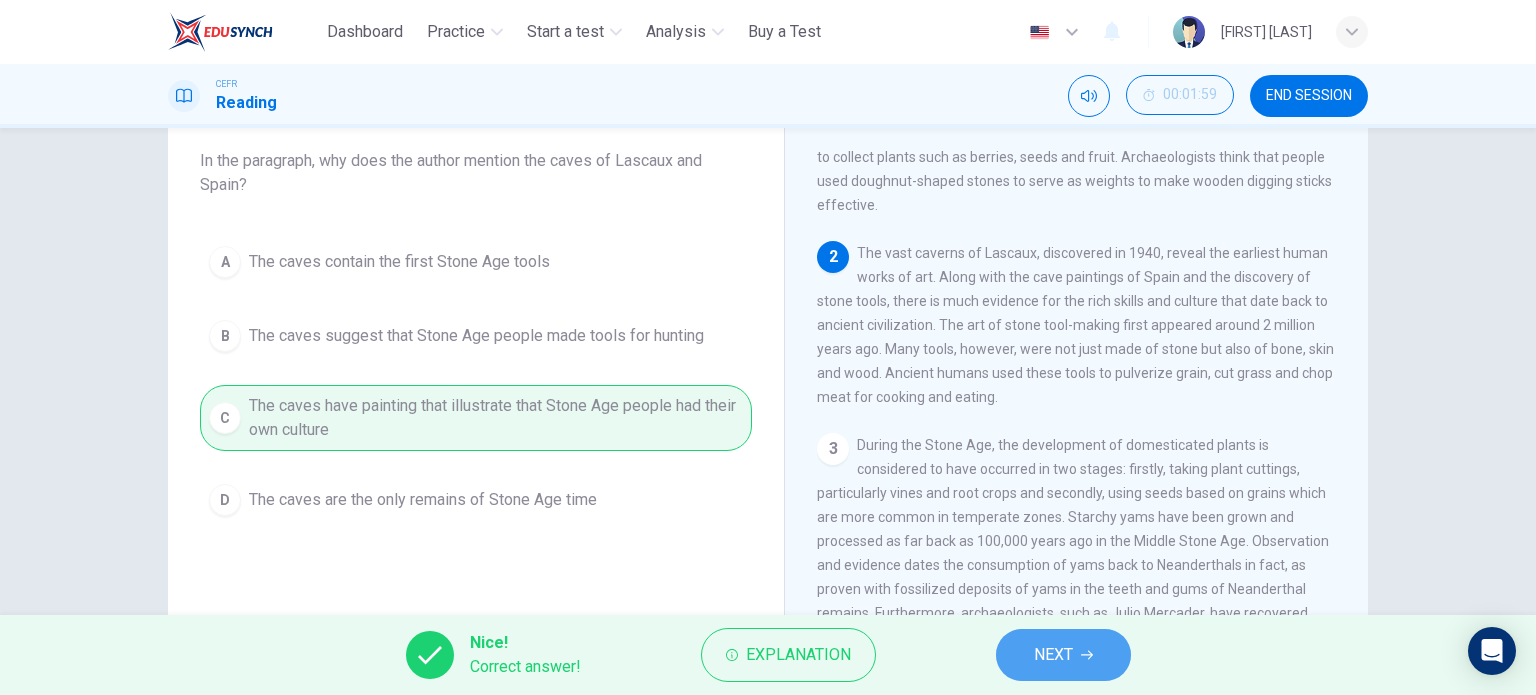 click on "NEXT" at bounding box center [1053, 655] 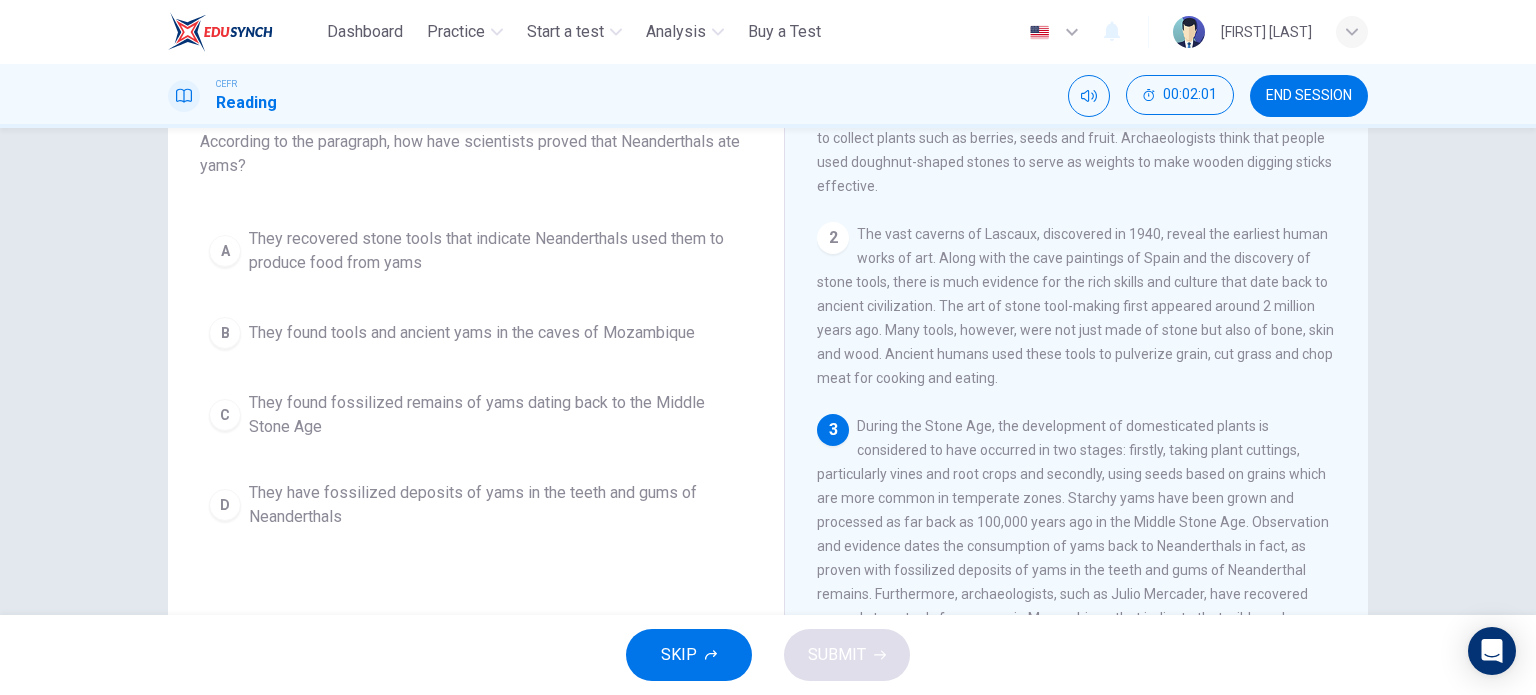 scroll, scrollTop: 135, scrollLeft: 0, axis: vertical 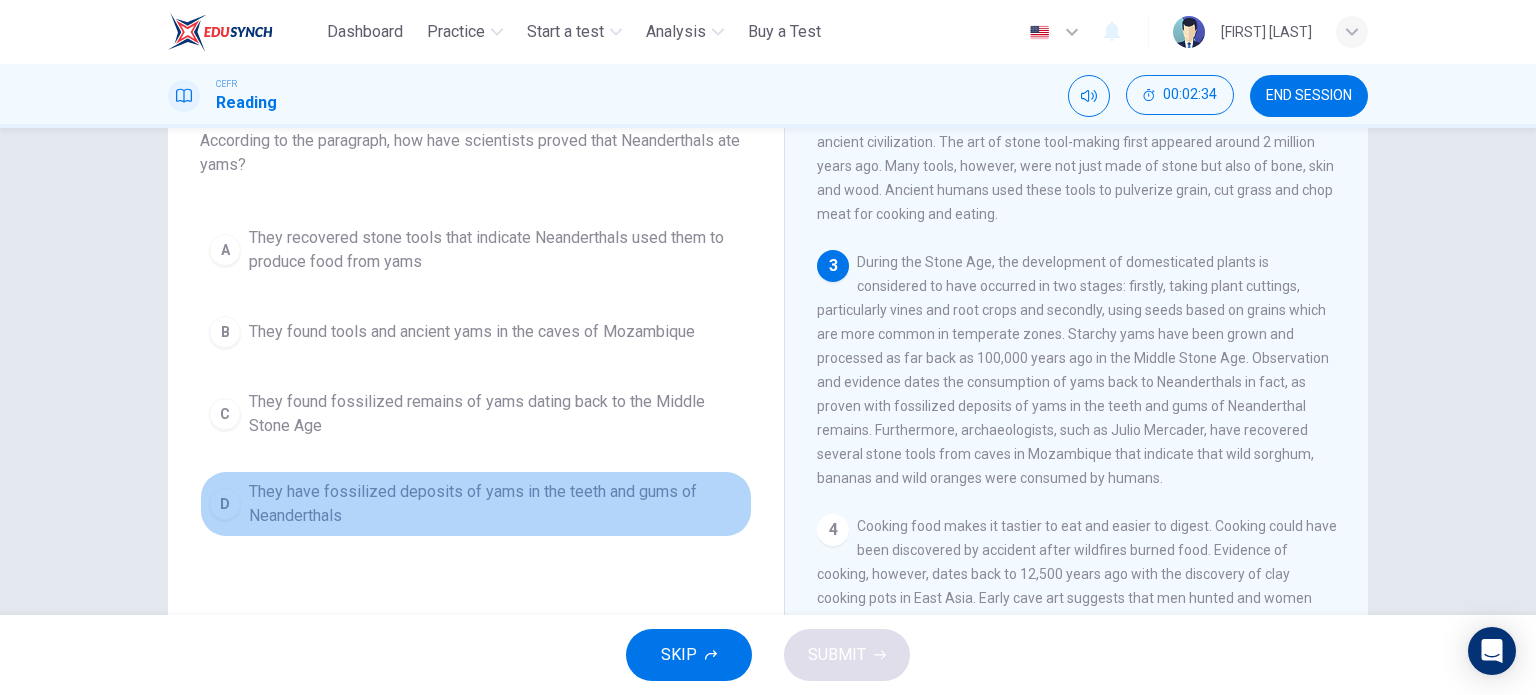 click on "D" at bounding box center (225, 250) 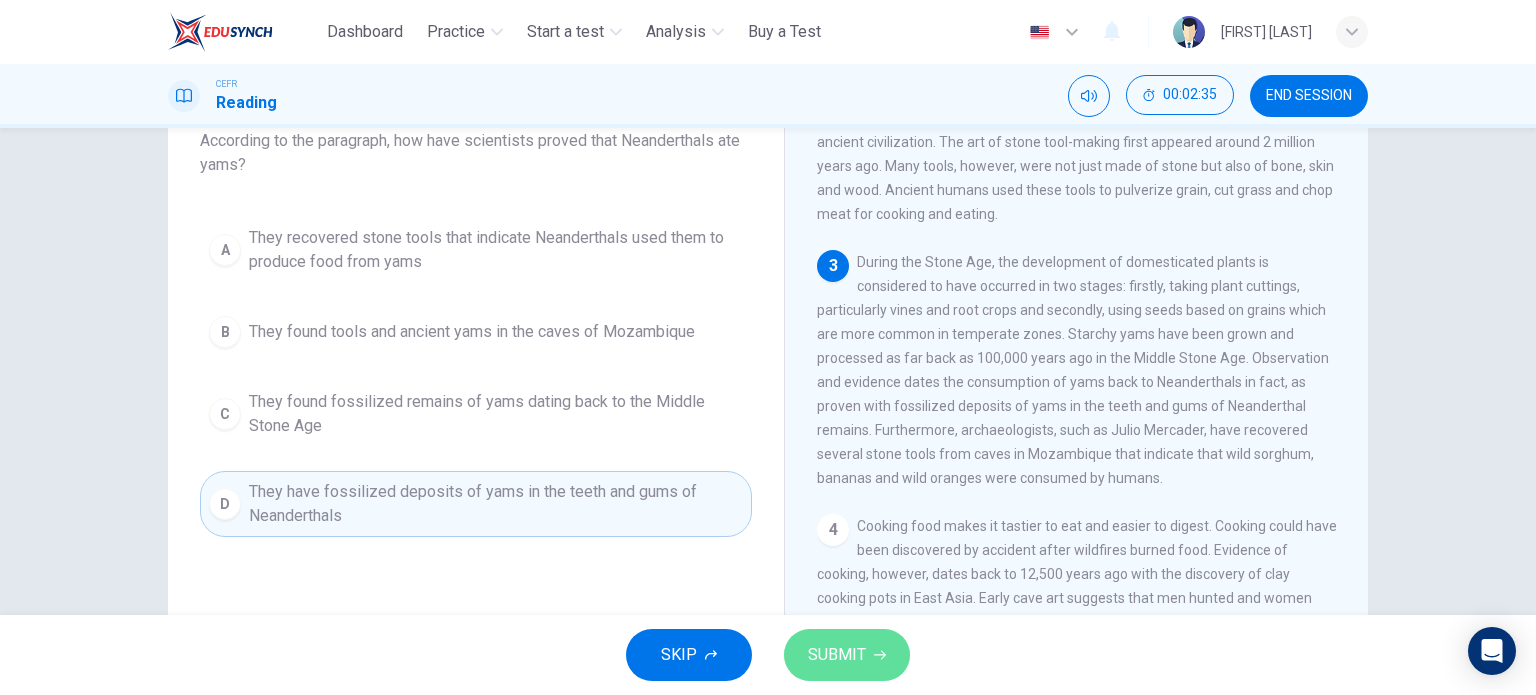 click on "SUBMIT" at bounding box center [847, 655] 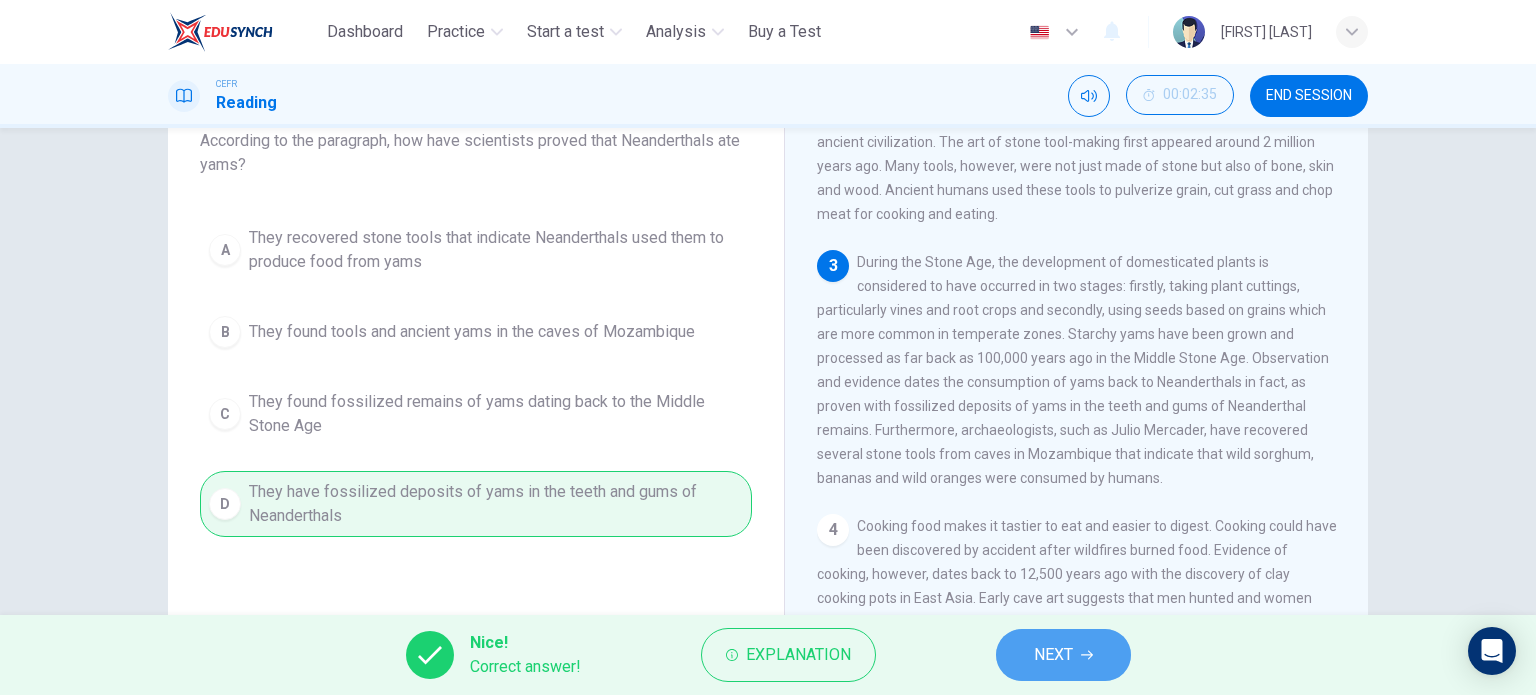 click on "NEXT" at bounding box center [1053, 655] 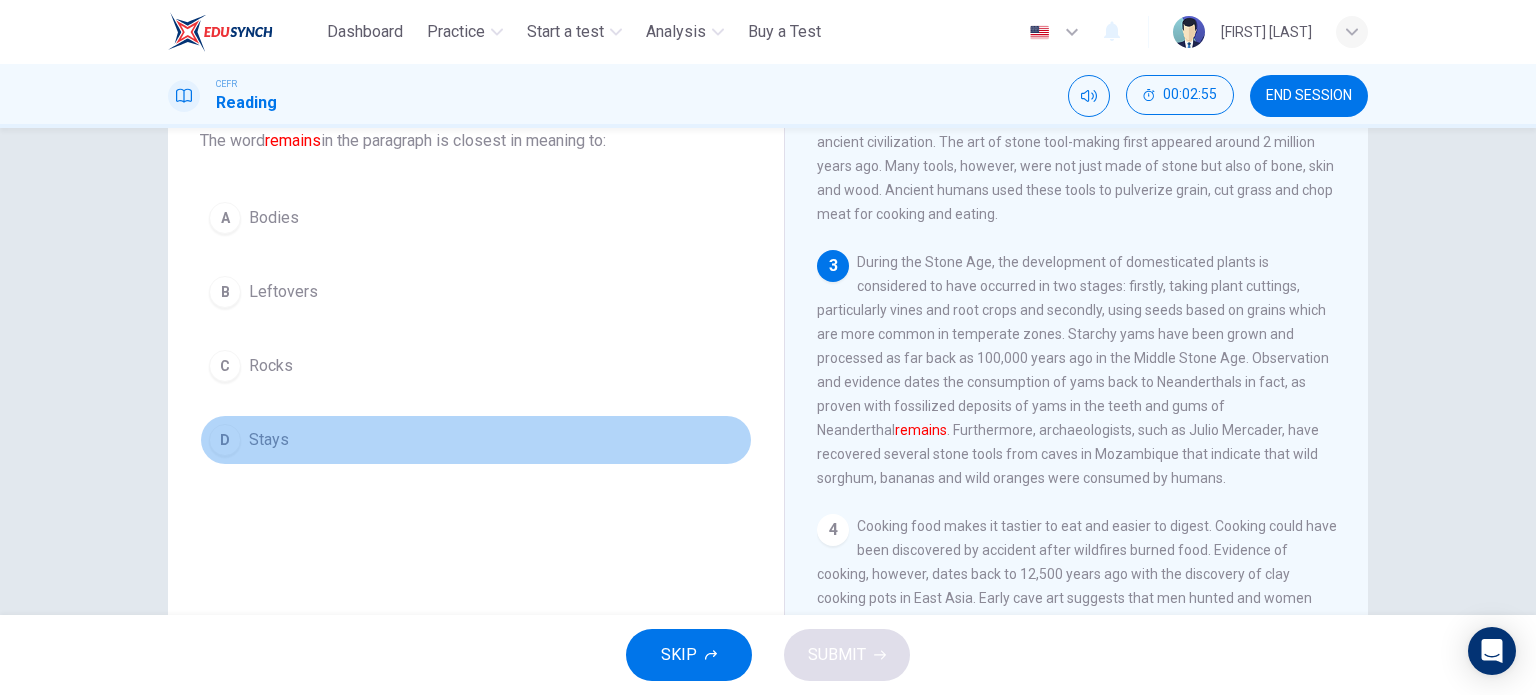 click on "D" at bounding box center (225, 218) 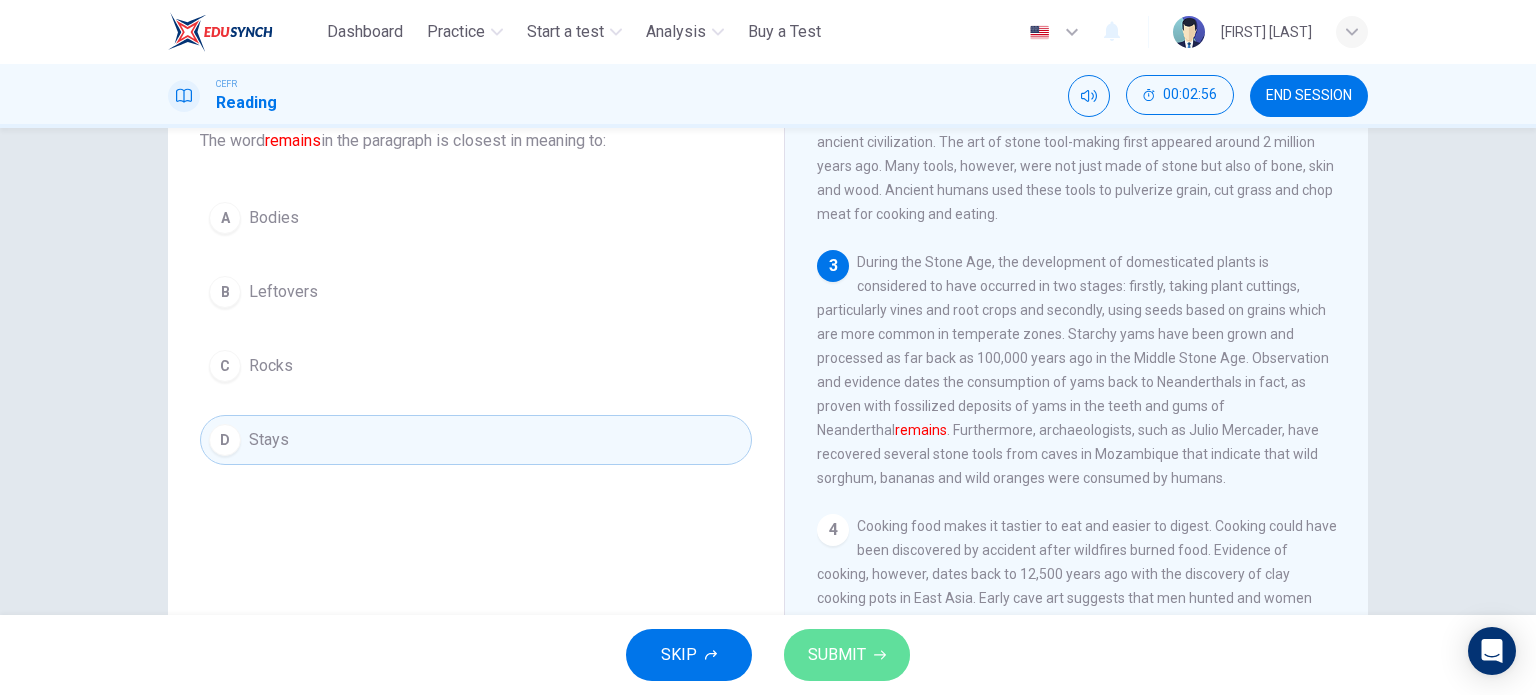 click on "SUBMIT" at bounding box center [837, 655] 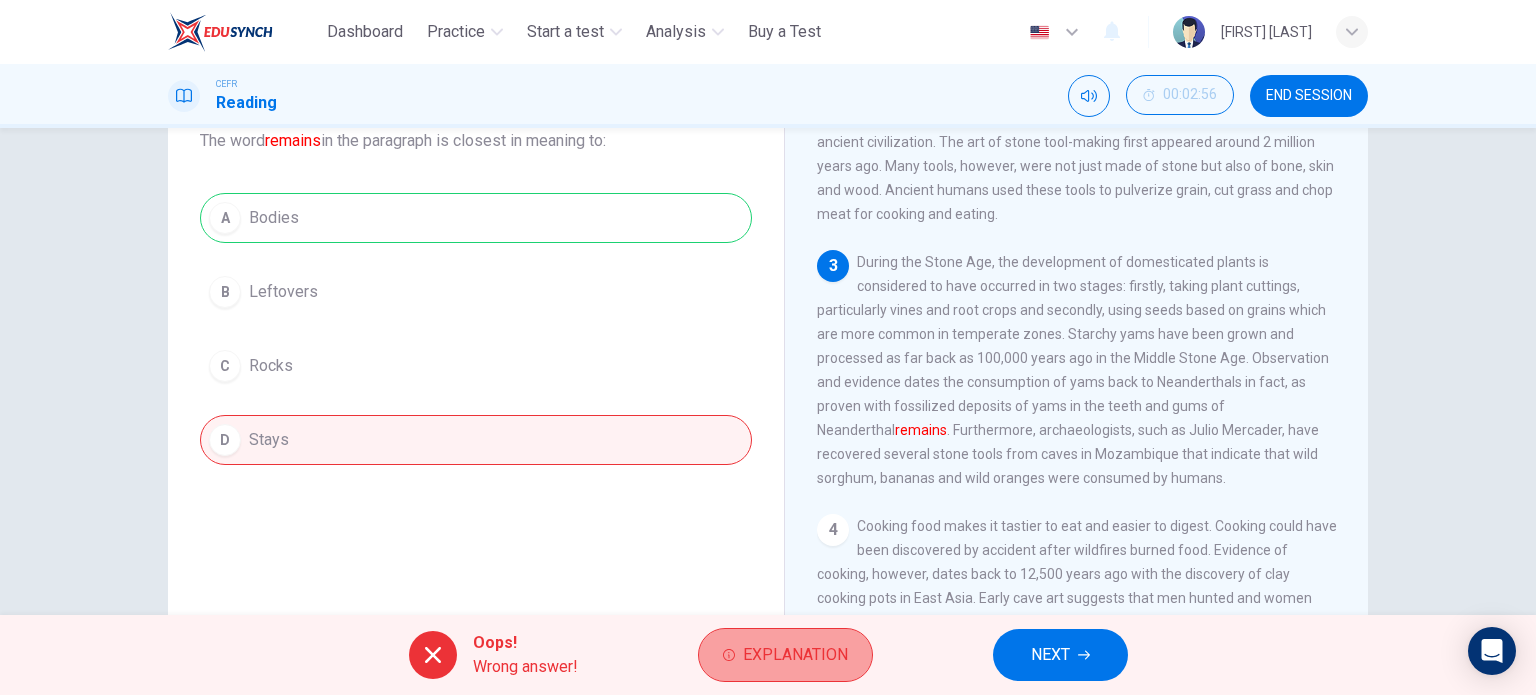 click on "Explanation" at bounding box center (795, 655) 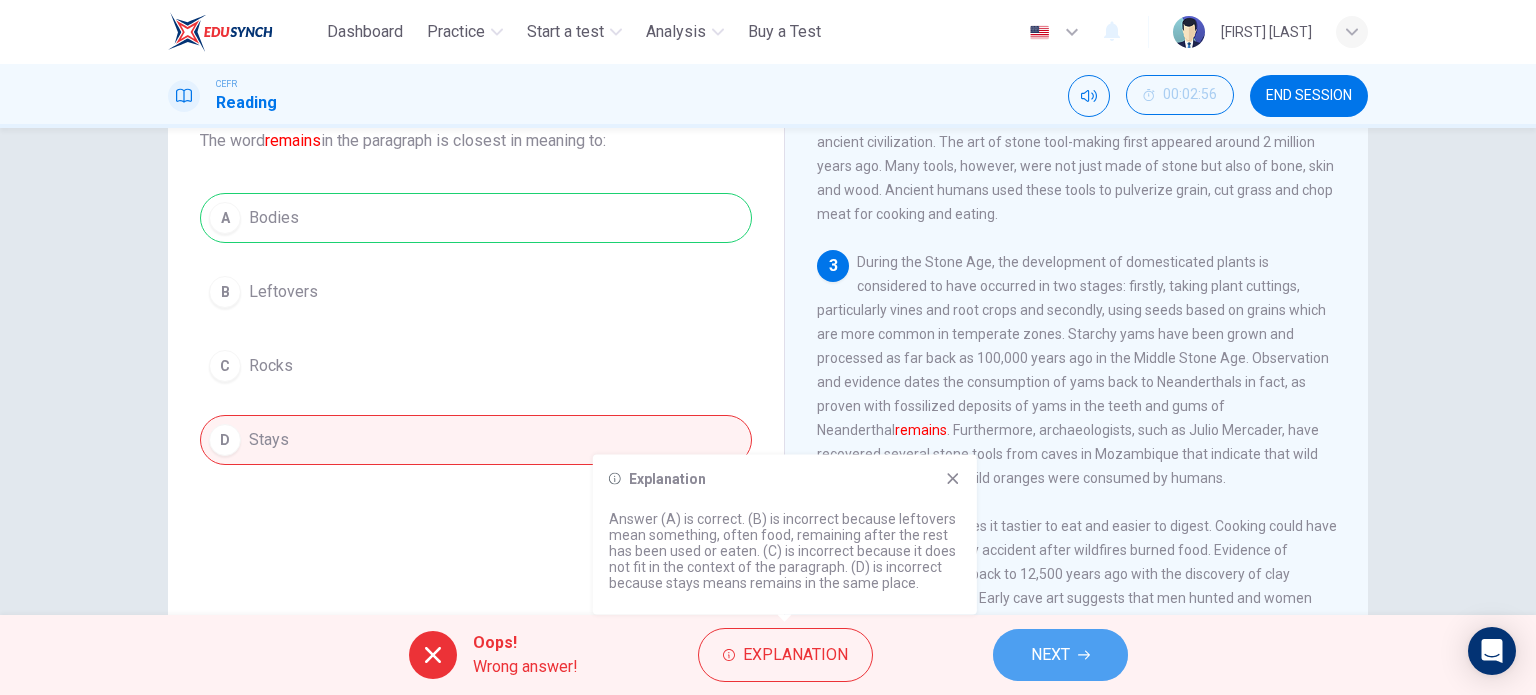 click on "NEXT" at bounding box center (1060, 655) 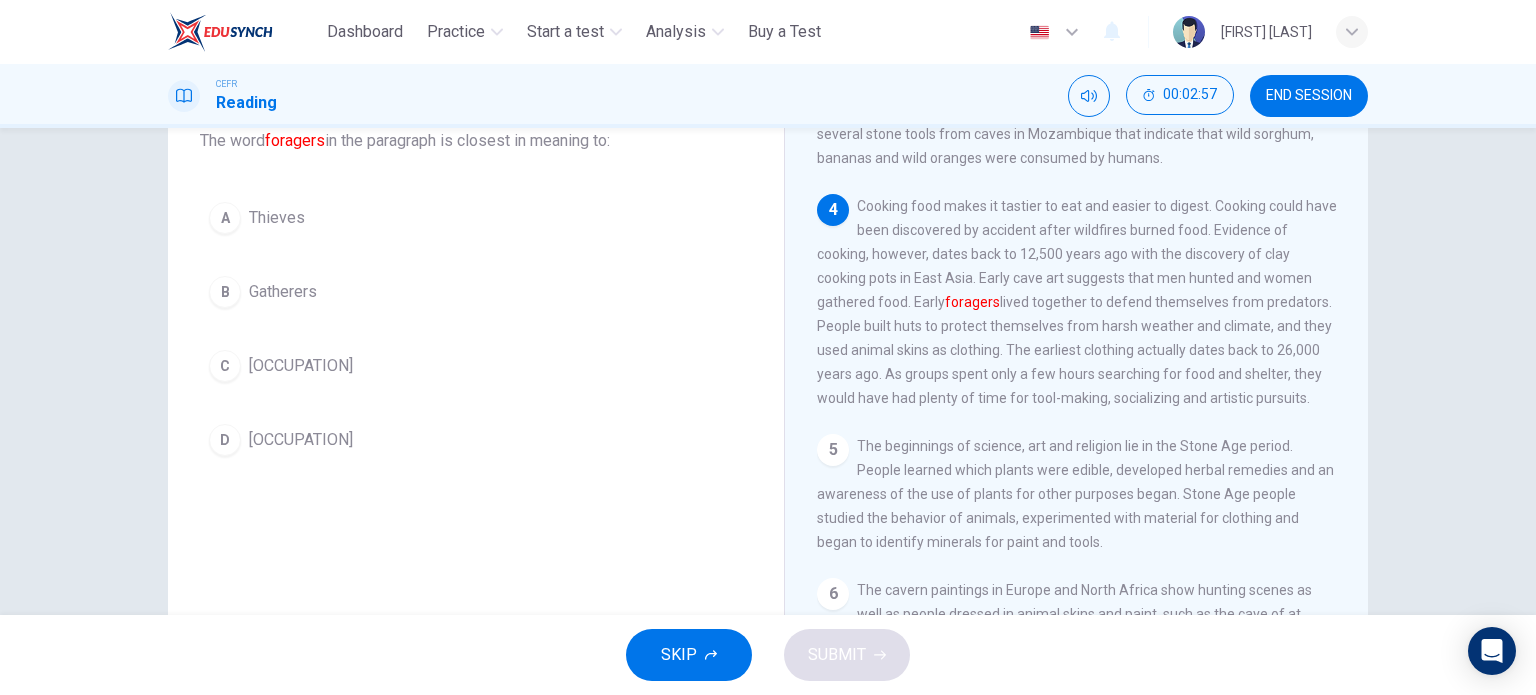 scroll, scrollTop: 623, scrollLeft: 0, axis: vertical 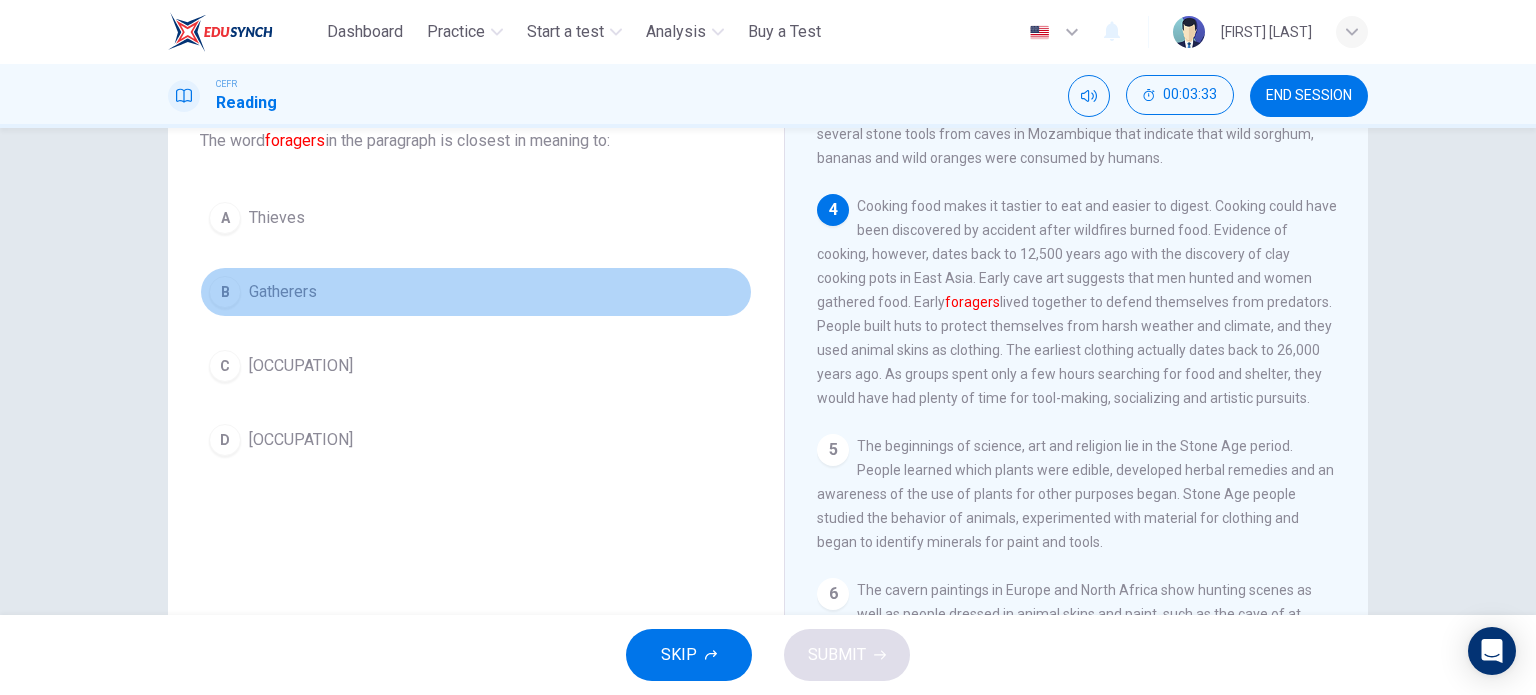 click on "B" at bounding box center [225, 218] 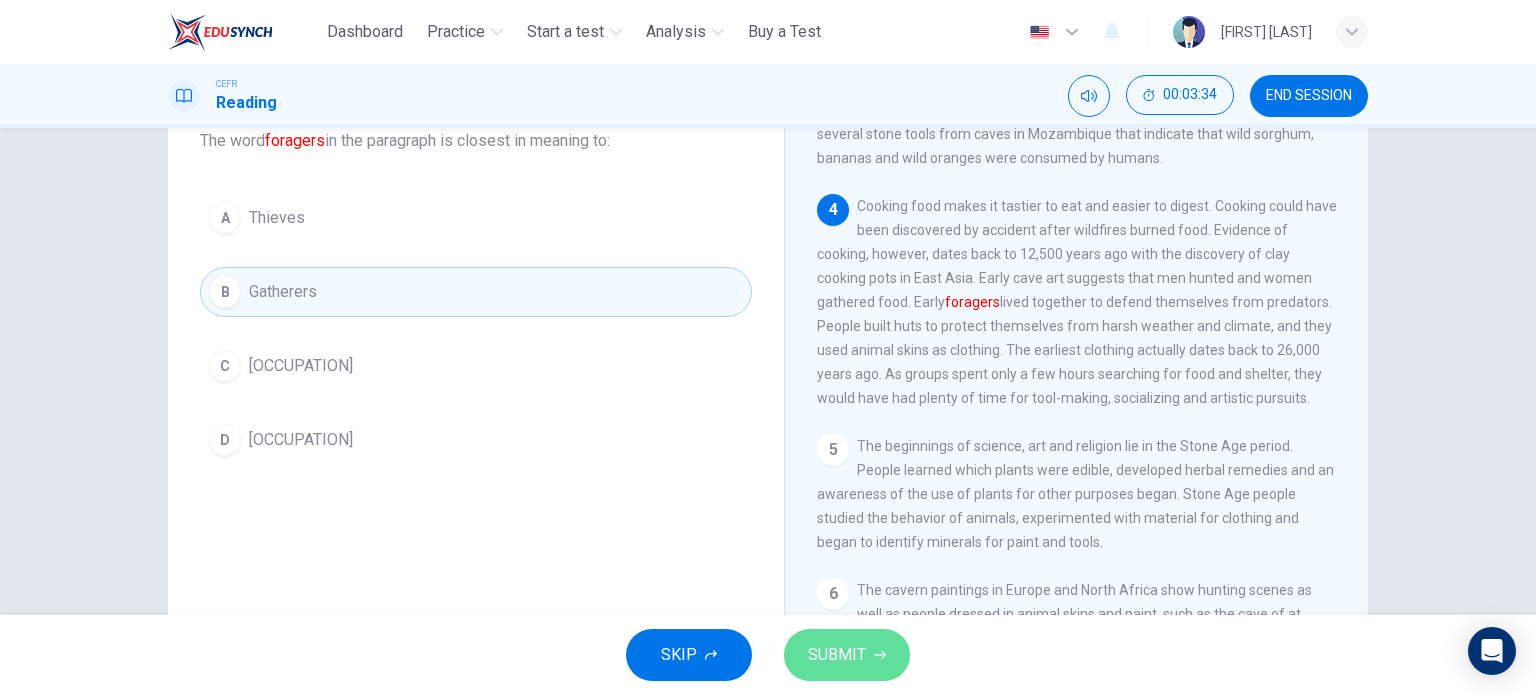 click on "SUBMIT" at bounding box center (847, 655) 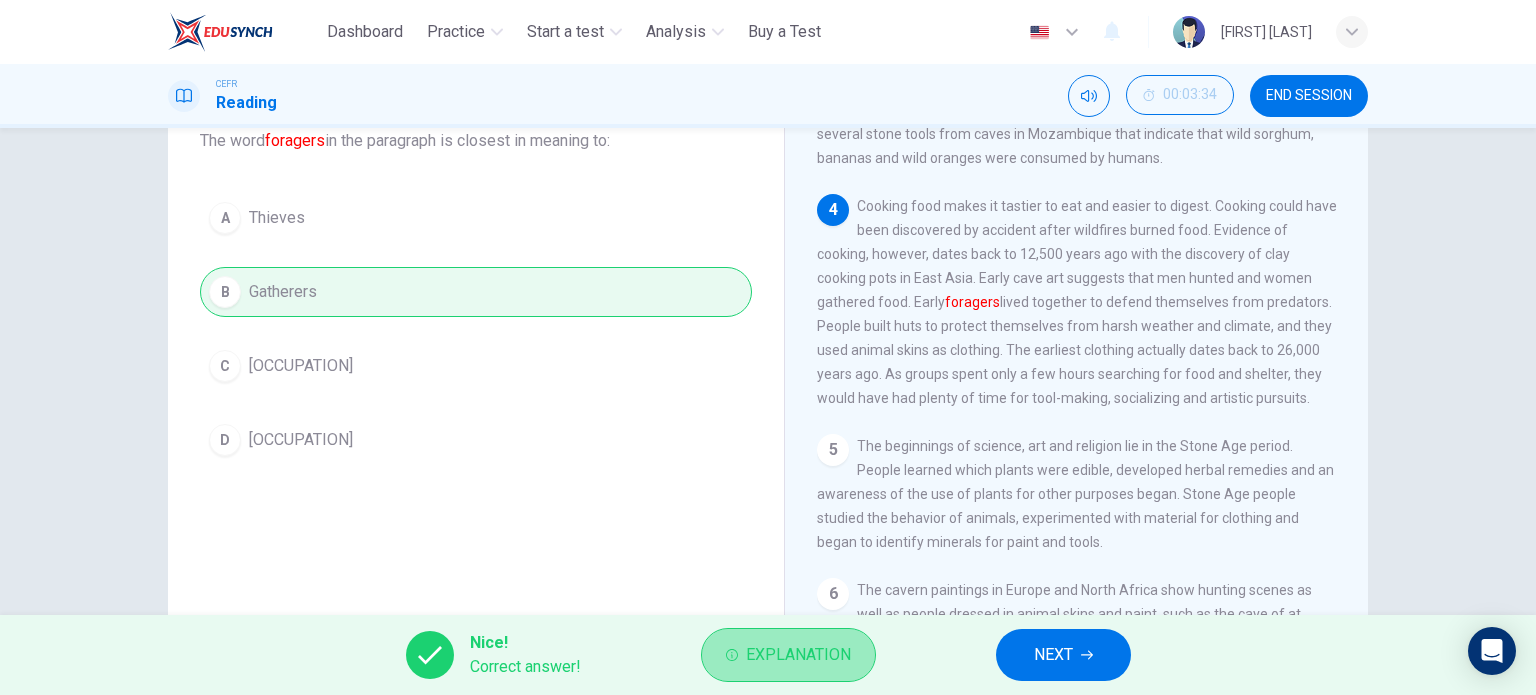 click on "Explanation" at bounding box center (788, 655) 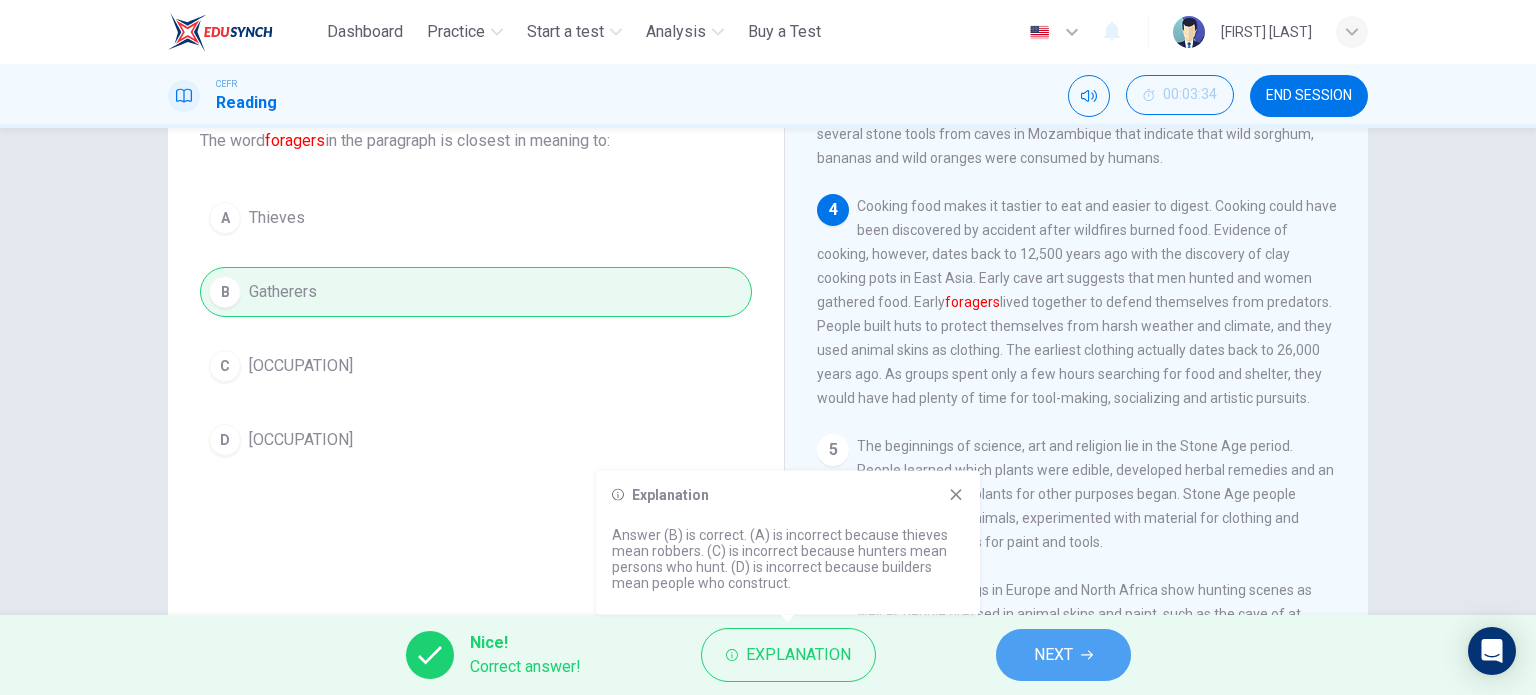 click on "NEXT" at bounding box center [1053, 655] 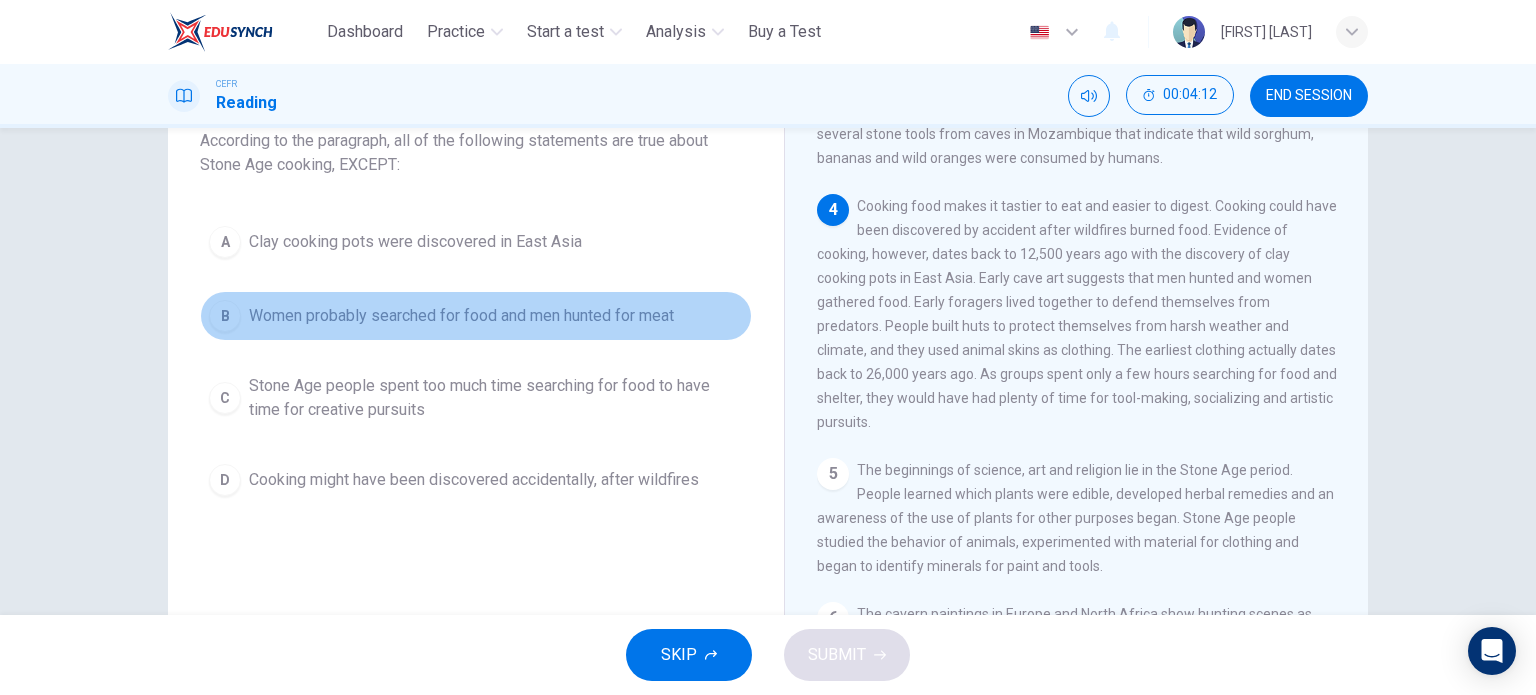 click on "B" at bounding box center (225, 242) 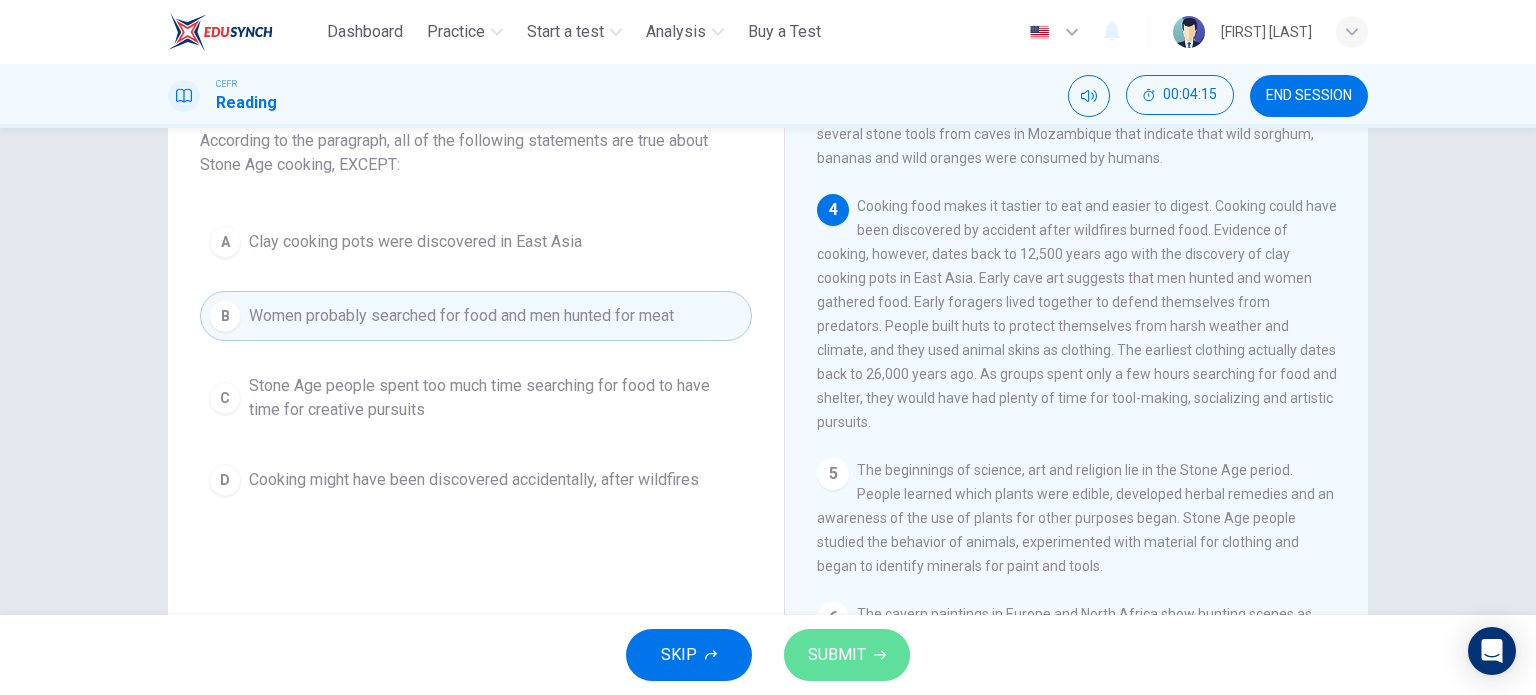 click on "SUBMIT" at bounding box center (847, 655) 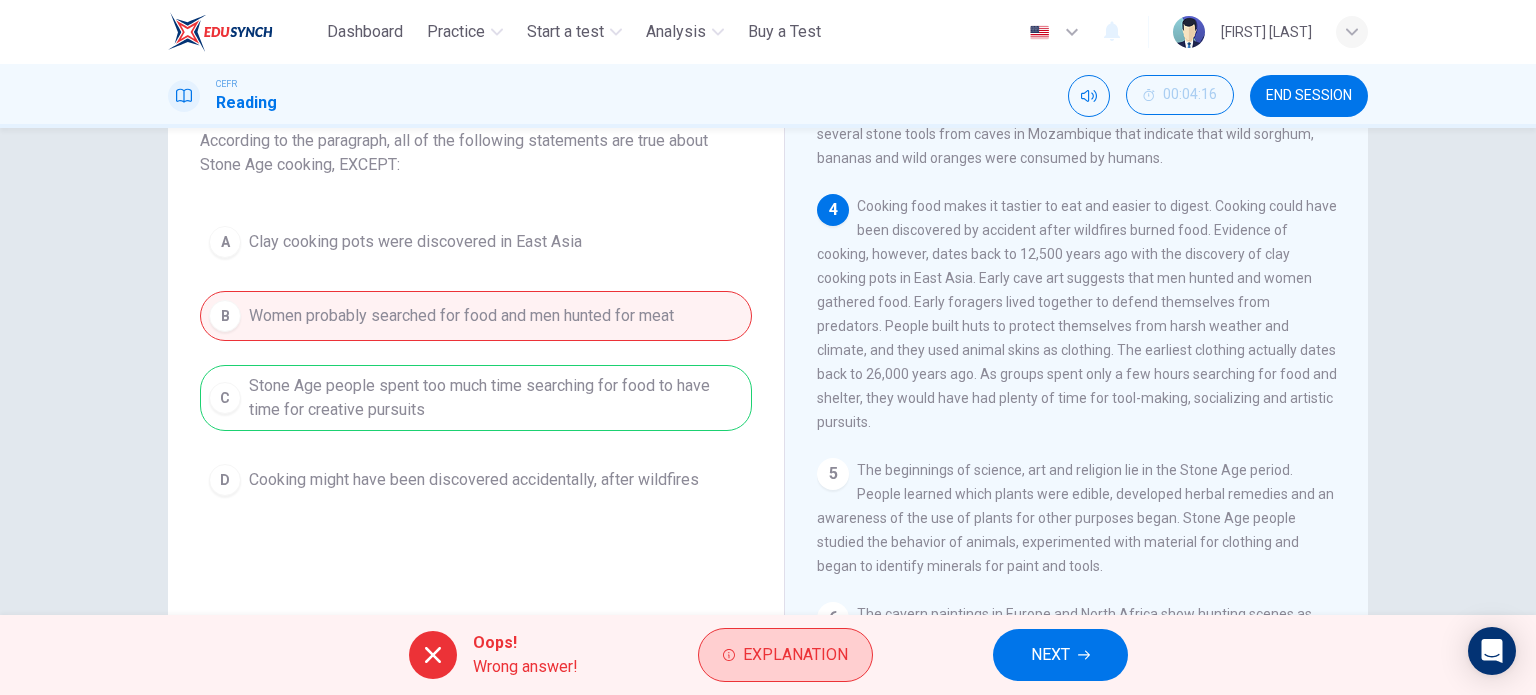 click on "Explanation" at bounding box center (785, 655) 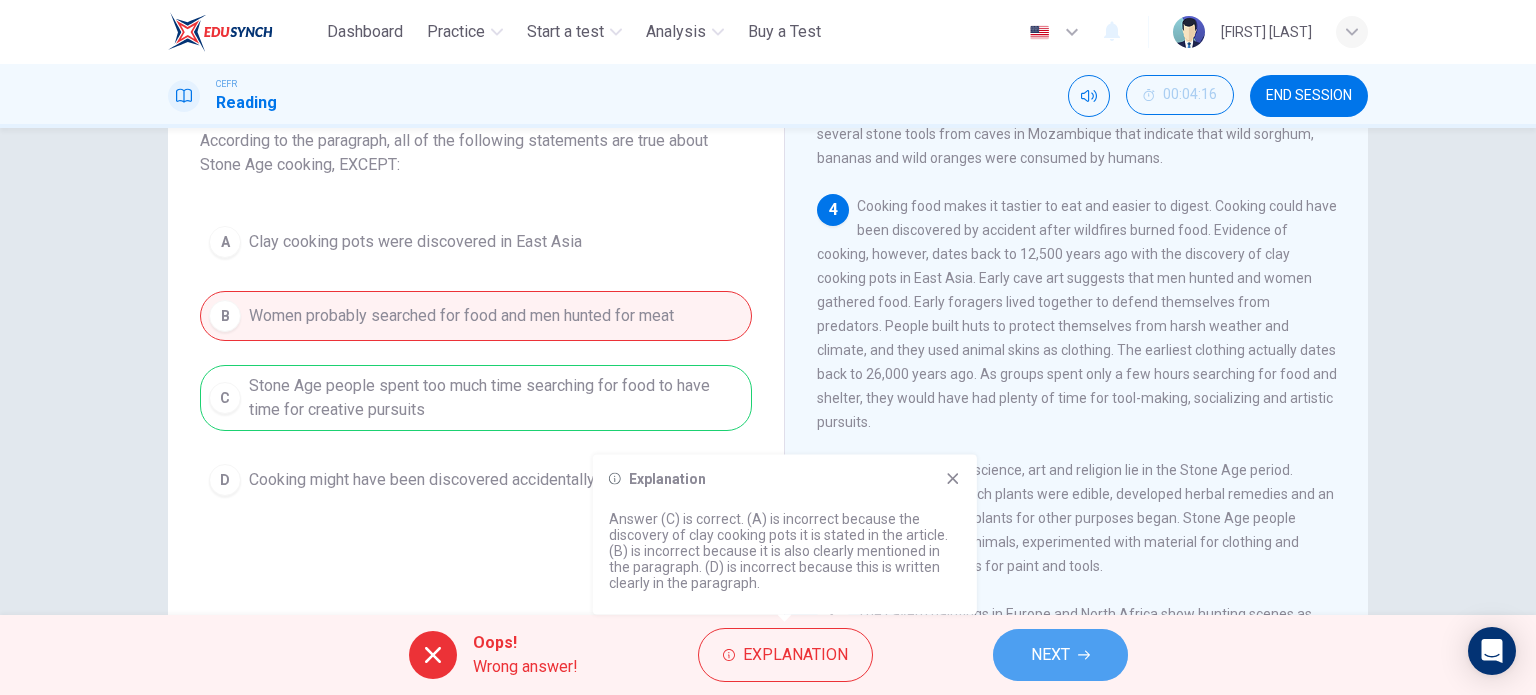 click on "NEXT" at bounding box center (1060, 655) 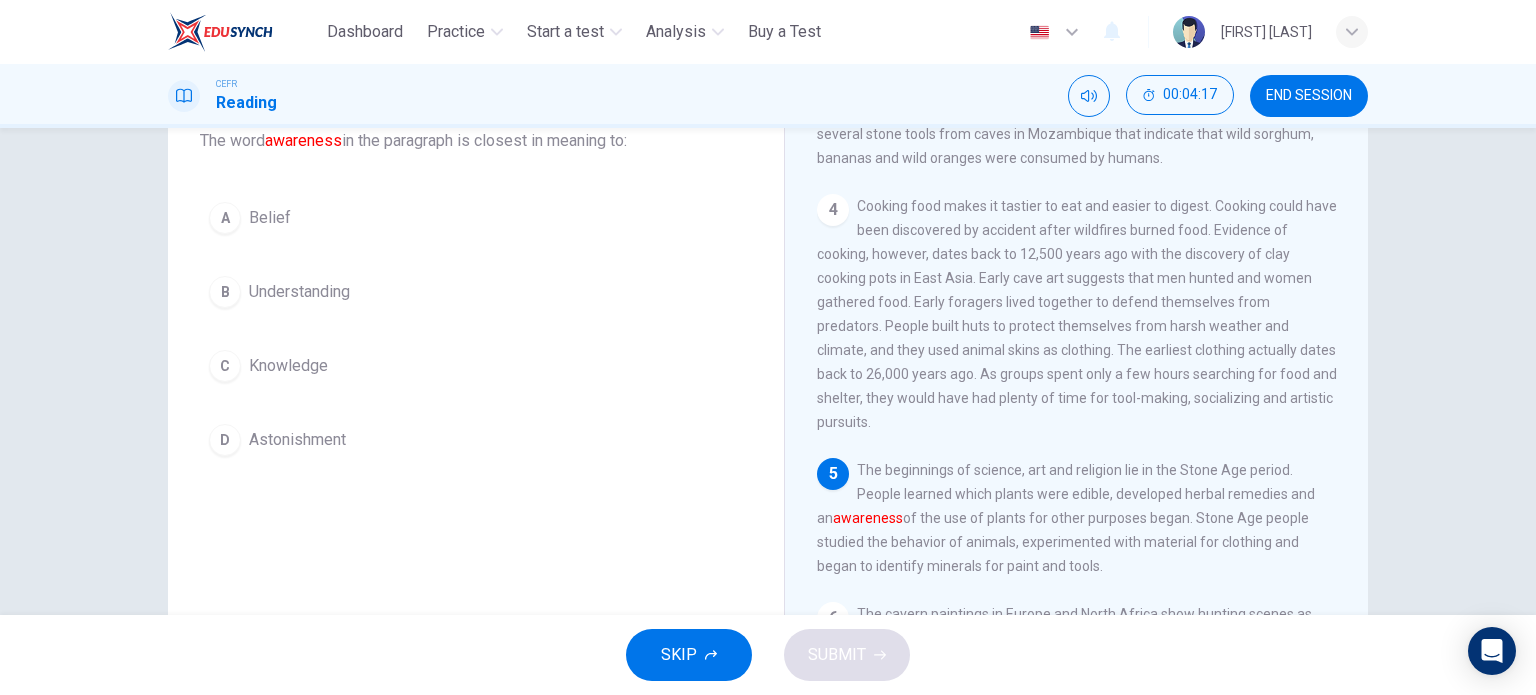 scroll, scrollTop: 702, scrollLeft: 0, axis: vertical 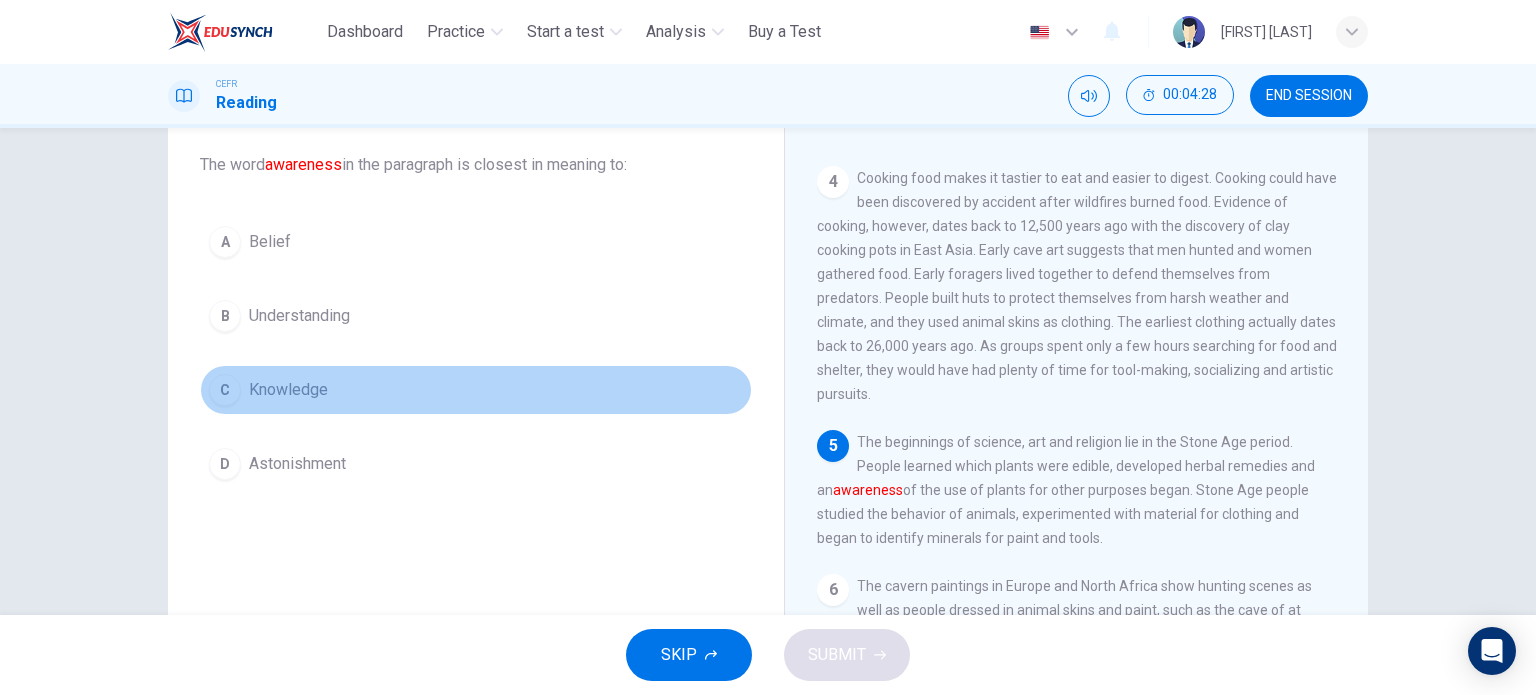 click on "C" at bounding box center [225, 242] 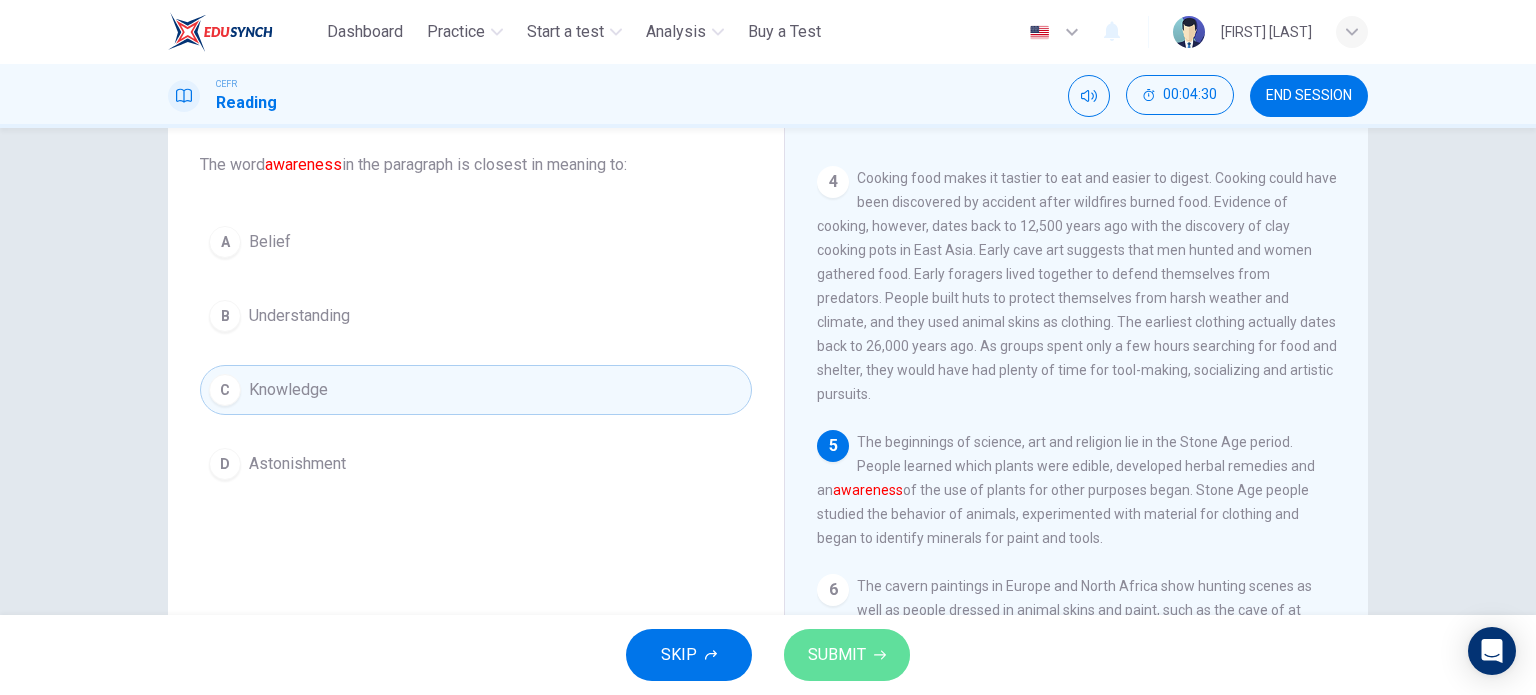click on "SUBMIT" at bounding box center [837, 655] 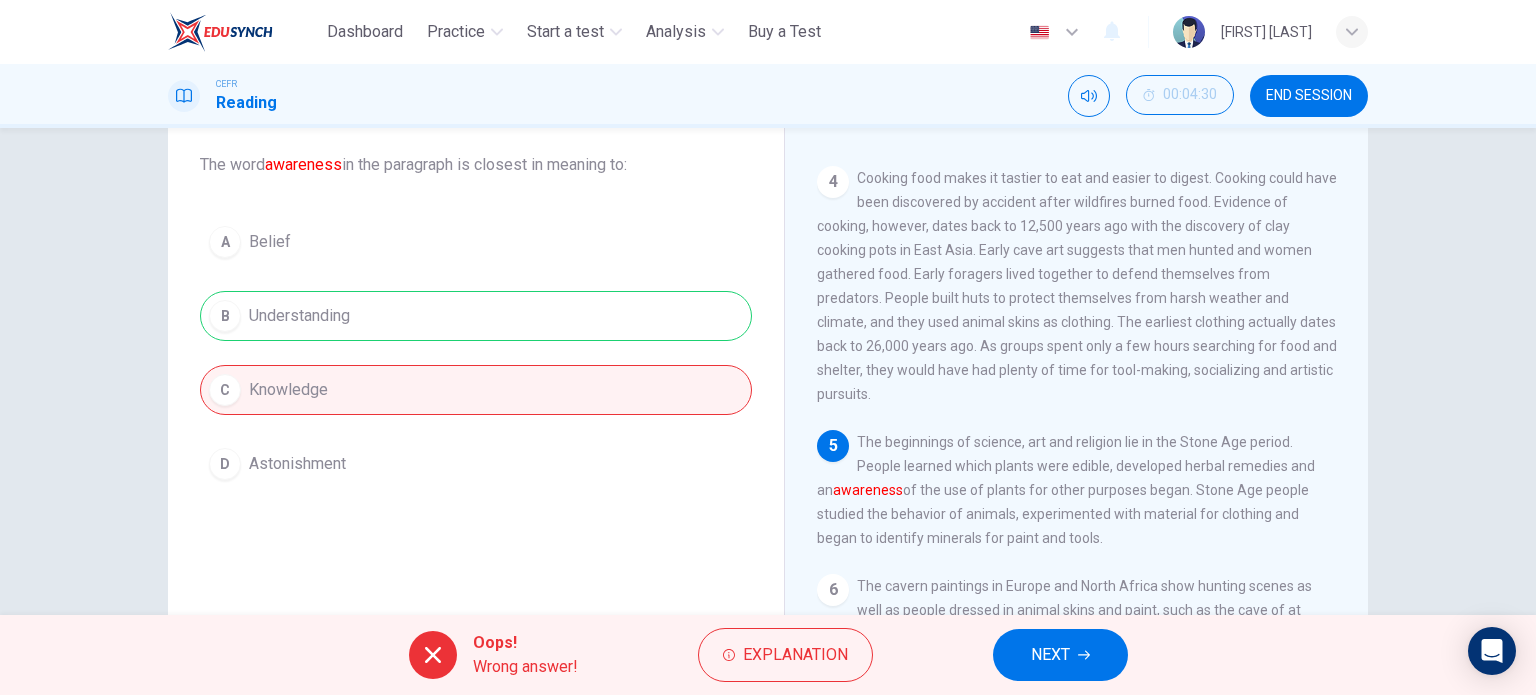 click on "NEXT" at bounding box center [1060, 655] 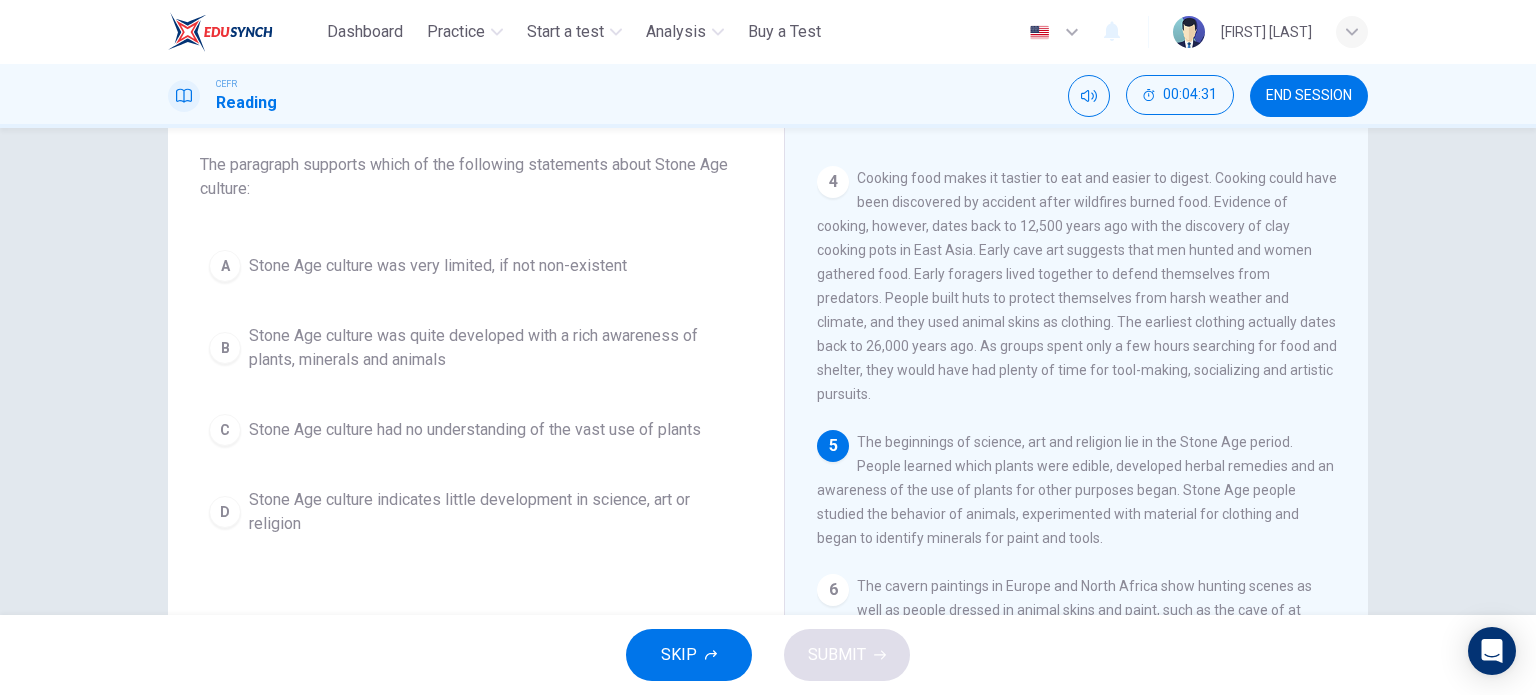 scroll, scrollTop: 702, scrollLeft: 0, axis: vertical 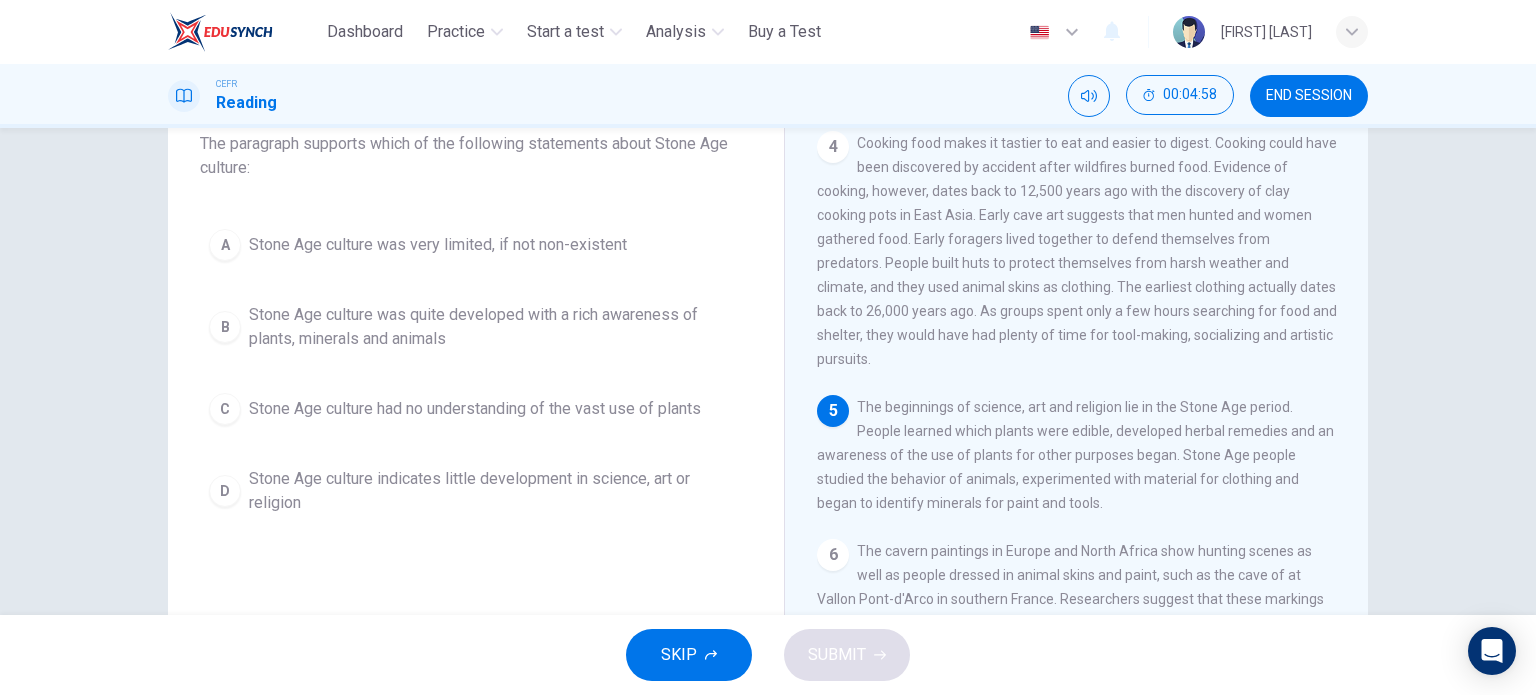click on "Question 9 The paragraph supports which of the following statements about Stone Age culture: A Stone Age culture was very limited, if not non-existent B Stone Age culture was quite developed with a rich awareness of plants, minerals and animals C Stone Age culture had no understanding of the vast use of plants D Stone Age culture indicates little development in science, art or religion" at bounding box center [476, 300] 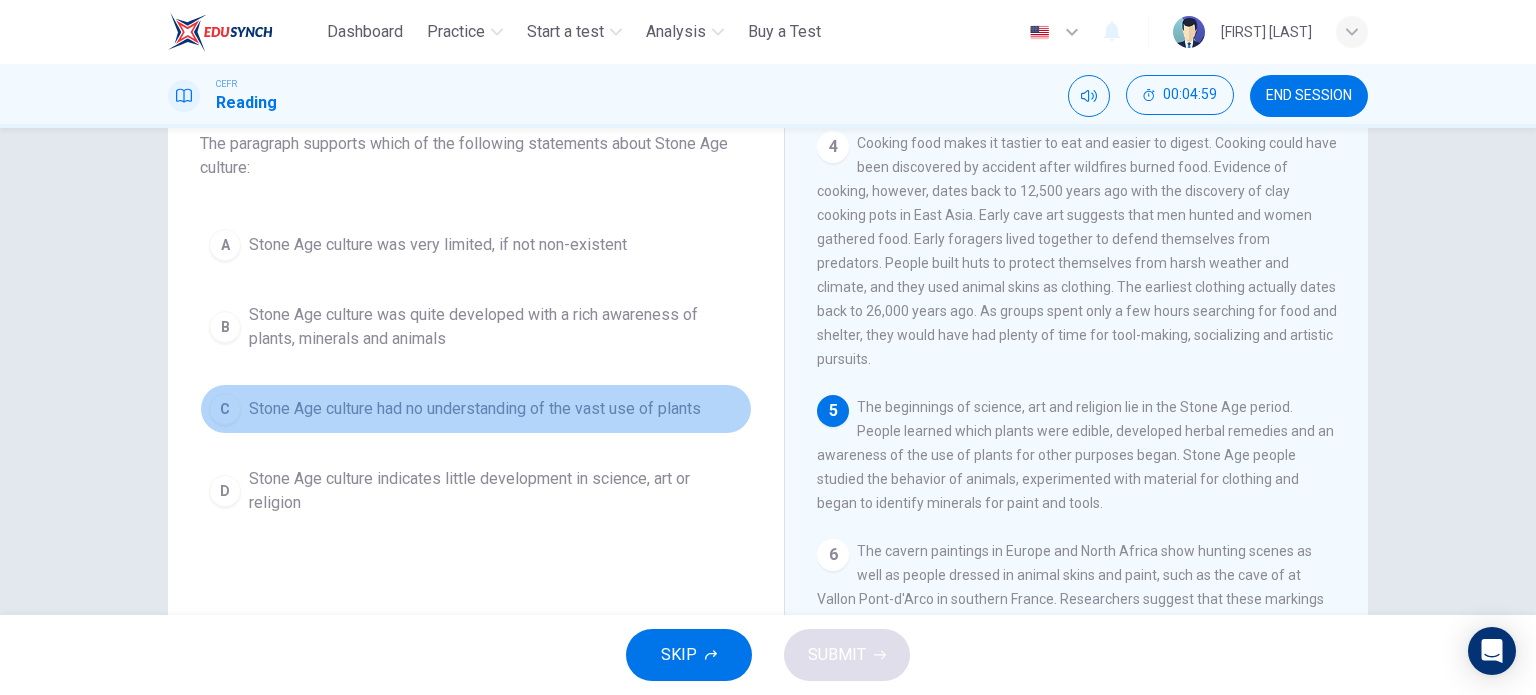 click on "C" at bounding box center [225, 245] 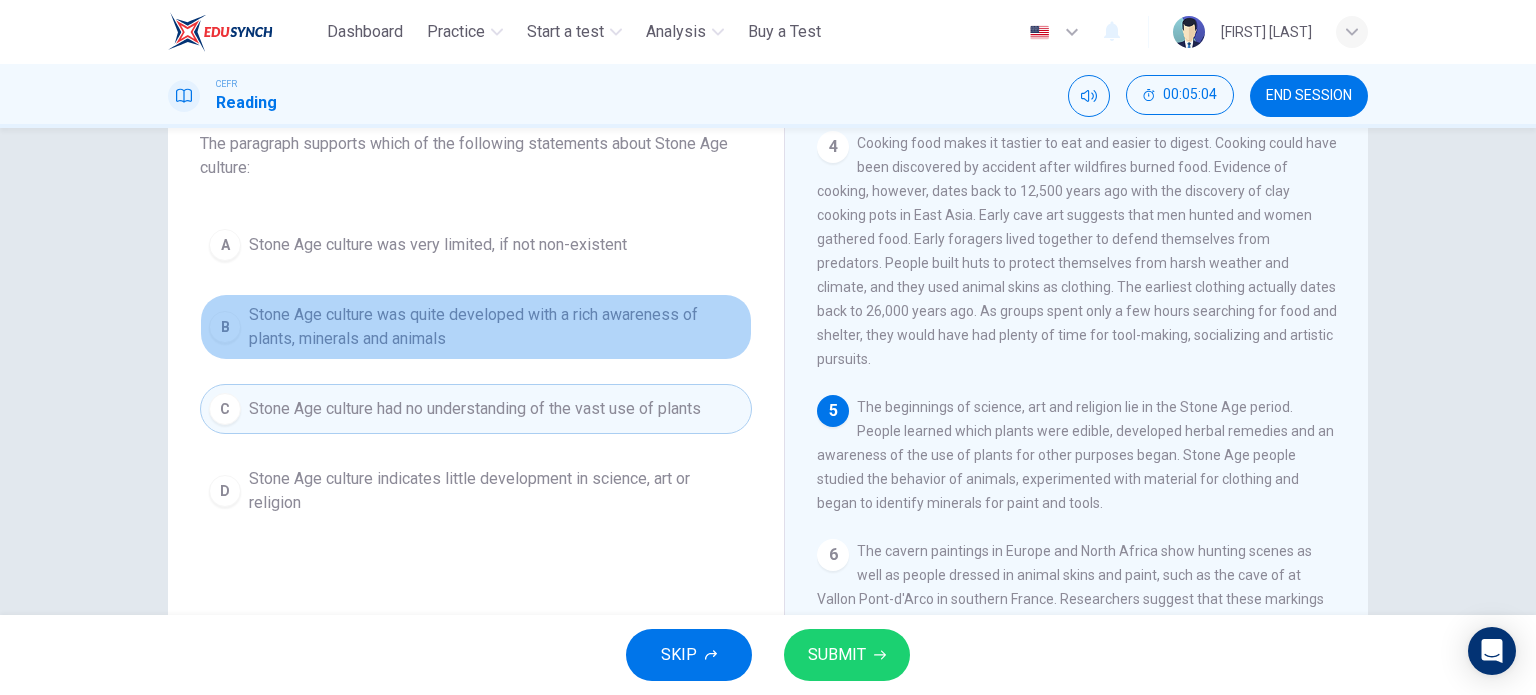 click on "B" at bounding box center (225, 245) 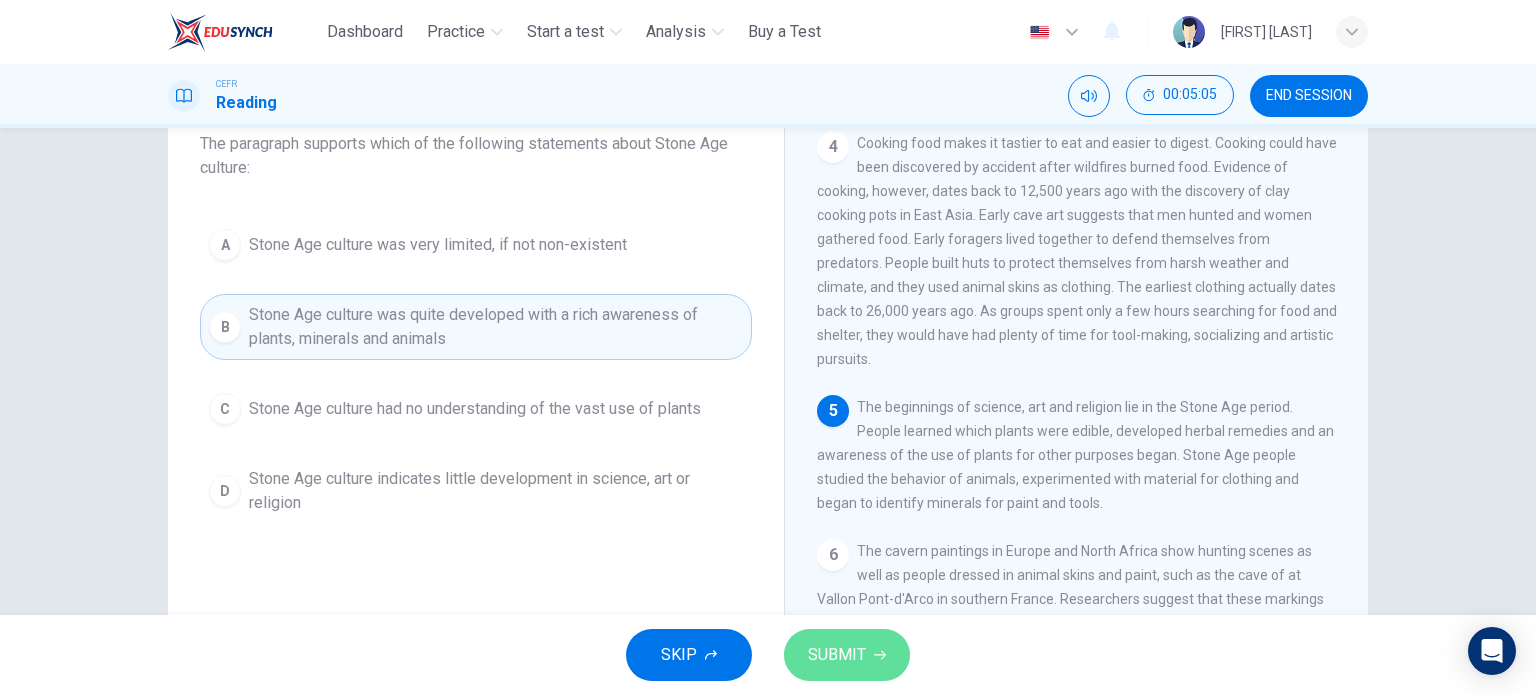 click on "SUBMIT" at bounding box center [837, 655] 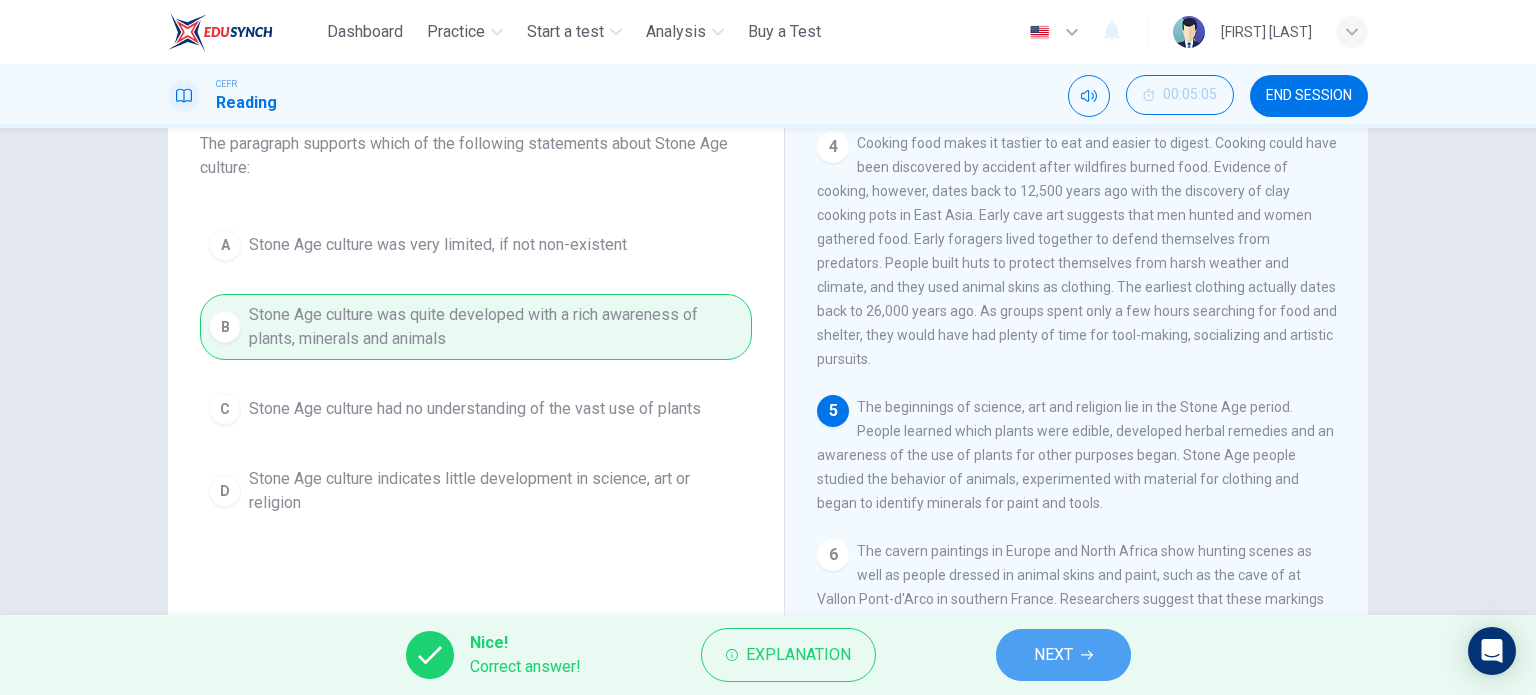 click at bounding box center (1087, 655) 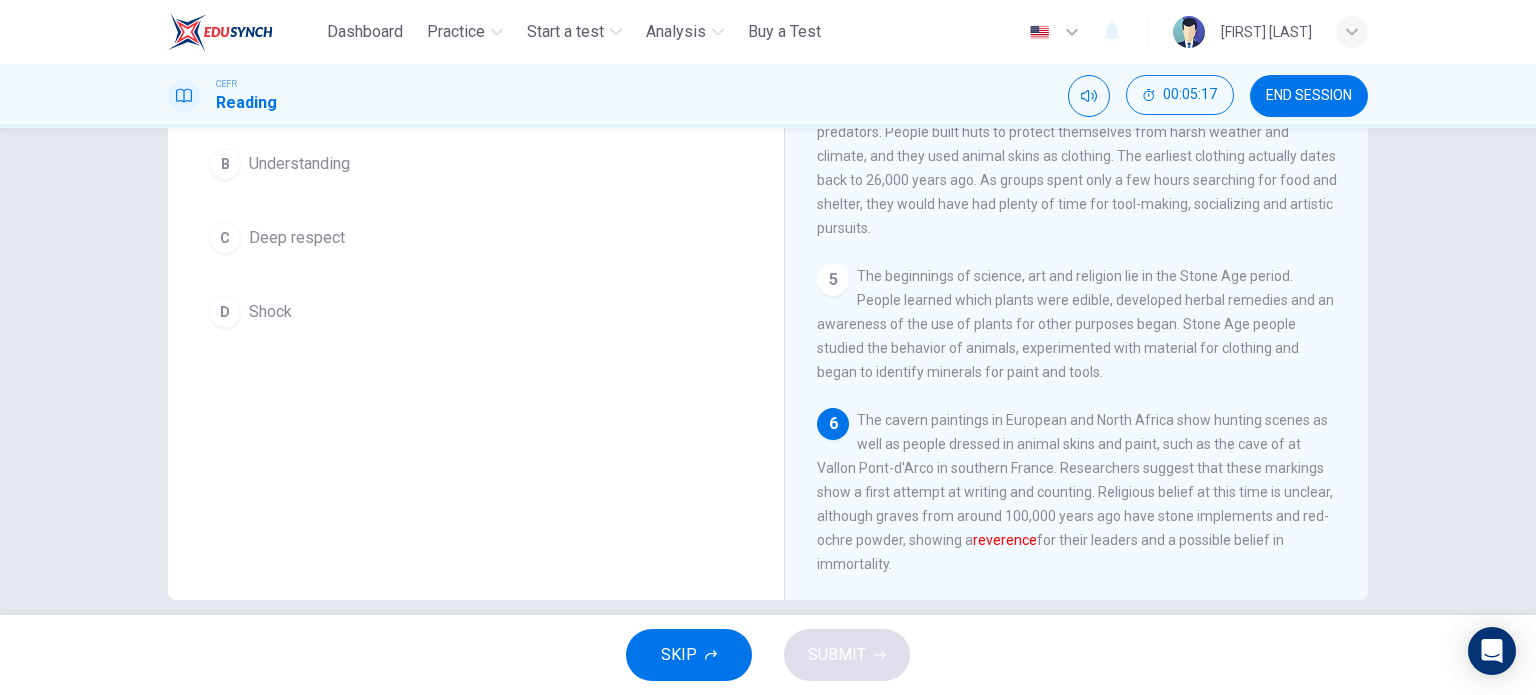 scroll, scrollTop: 264, scrollLeft: 0, axis: vertical 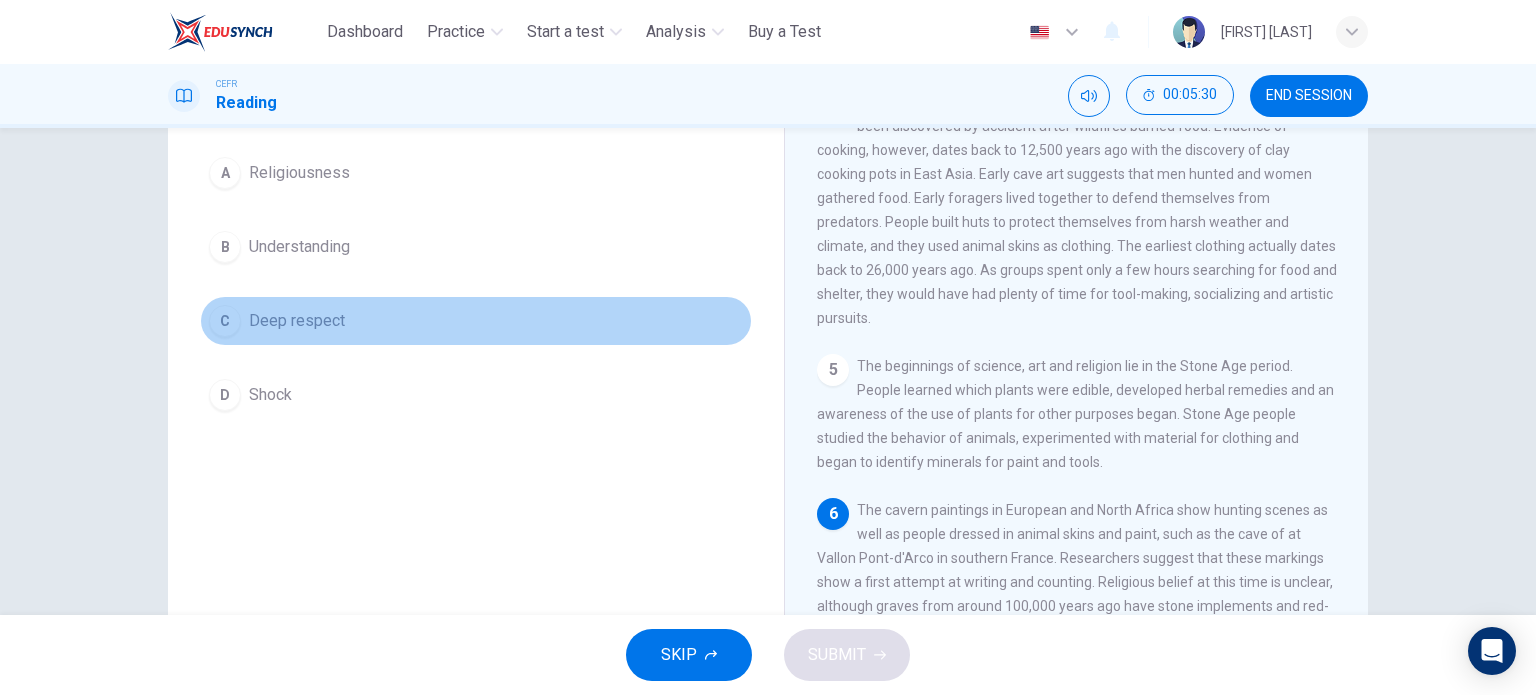 click on "C" at bounding box center [225, 173] 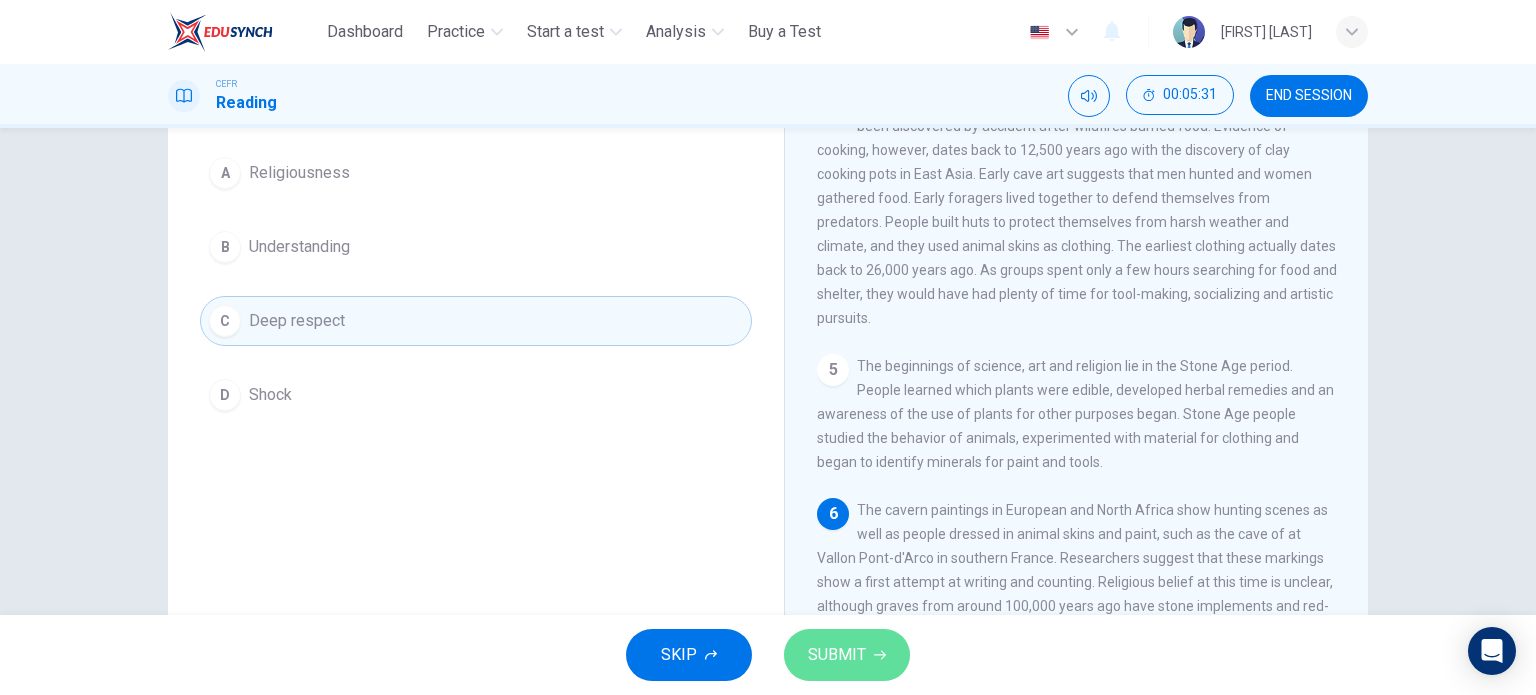 click on "SUBMIT" at bounding box center [837, 655] 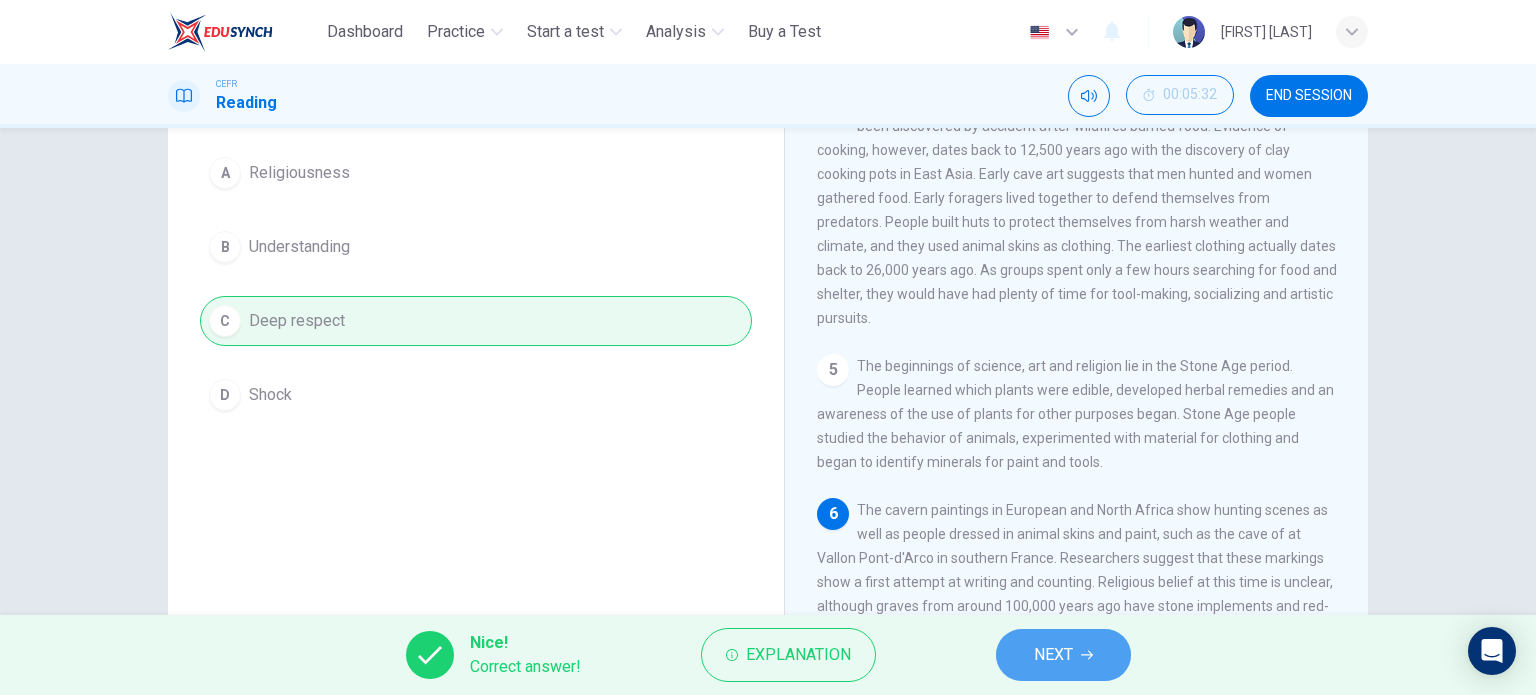 click on "NEXT" at bounding box center [1063, 655] 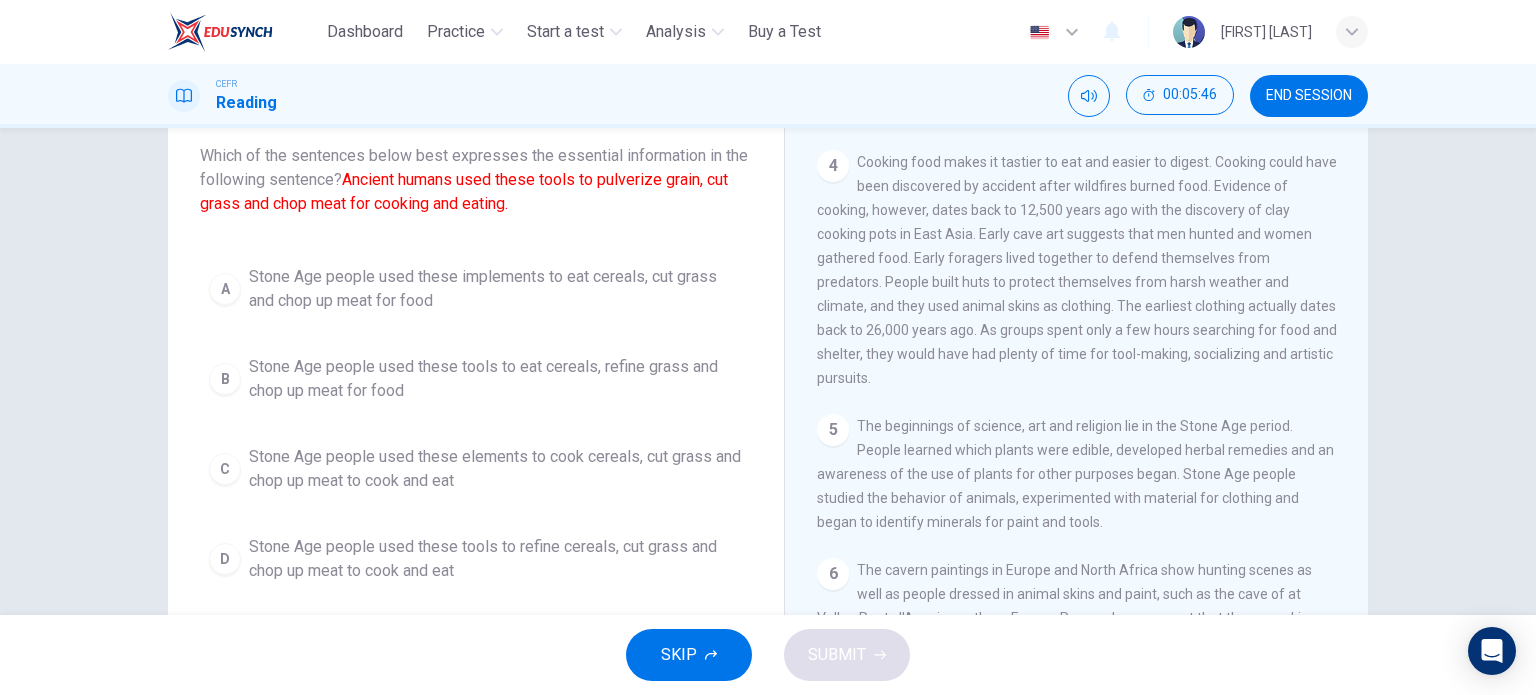 scroll, scrollTop: 120, scrollLeft: 0, axis: vertical 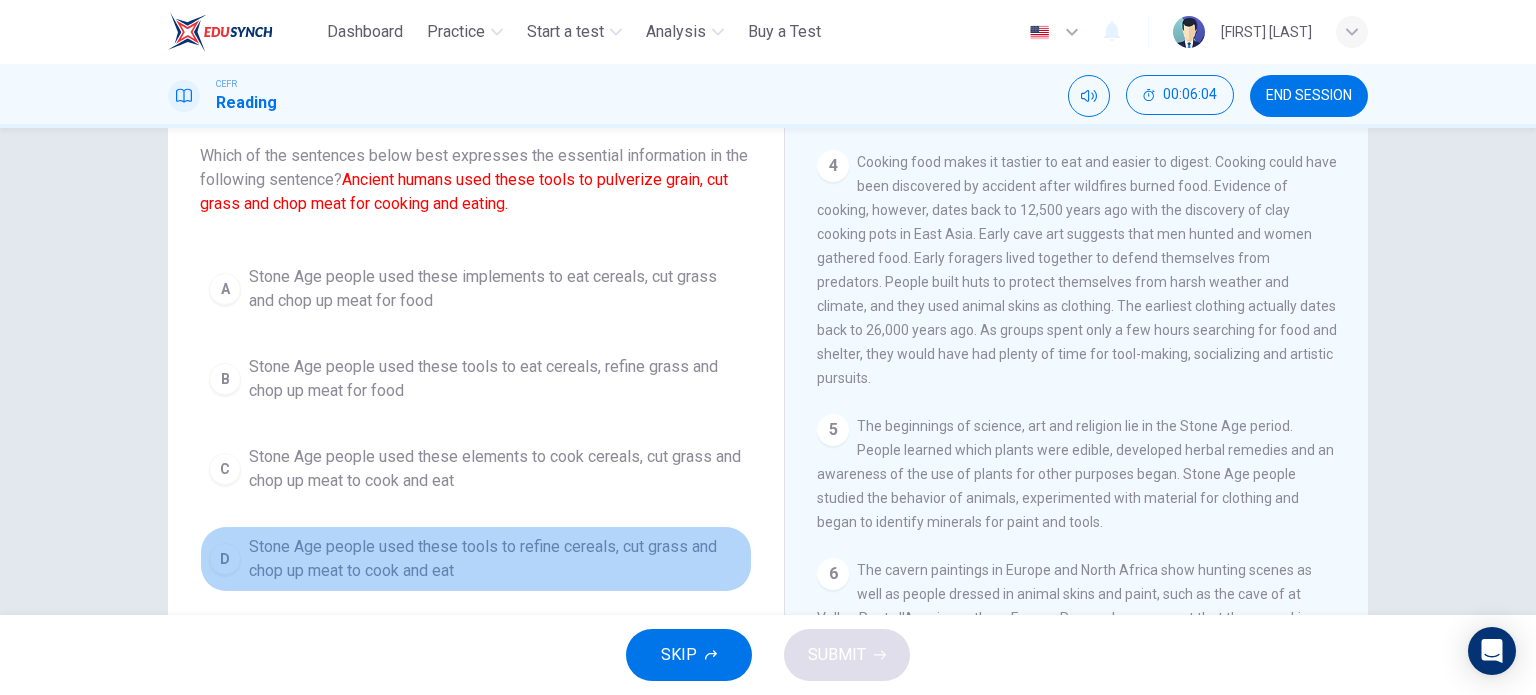 click on "D" at bounding box center (225, 289) 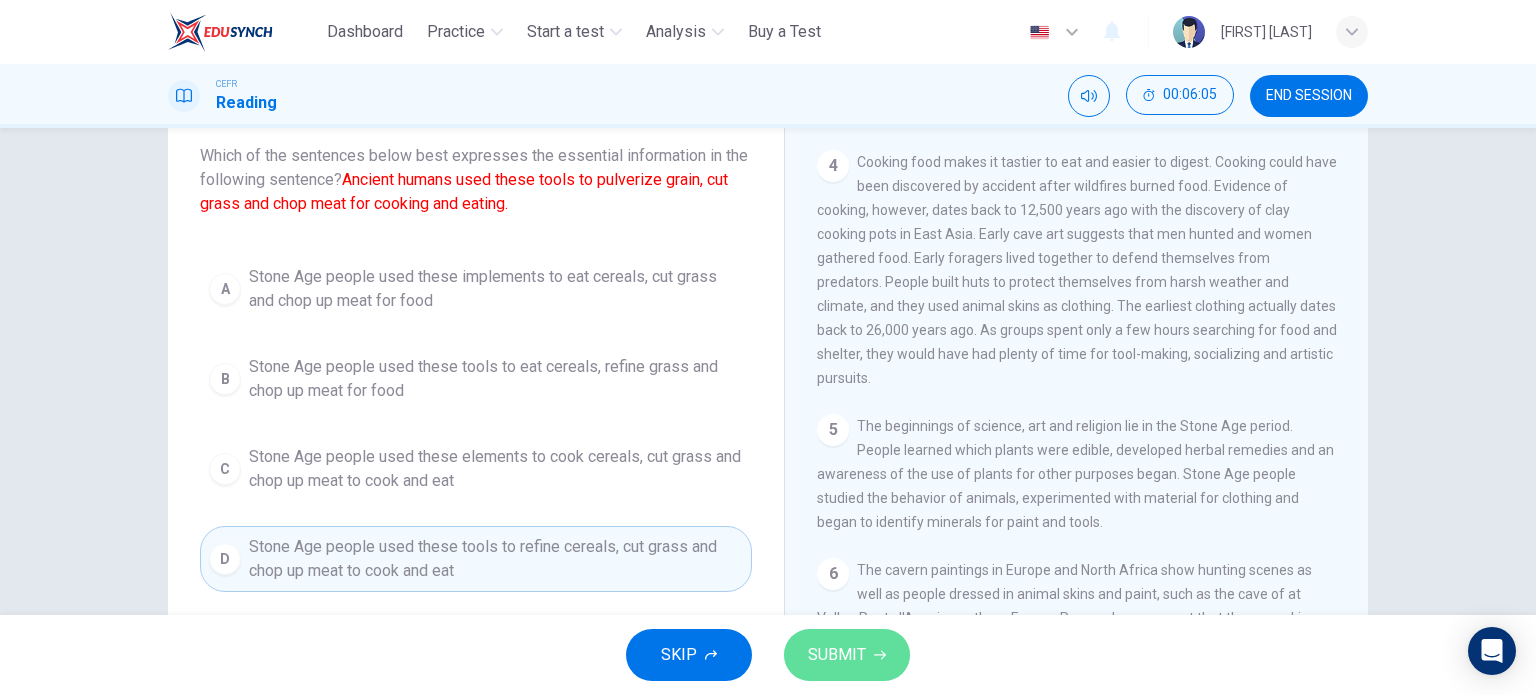 click on "SUBMIT" at bounding box center [837, 655] 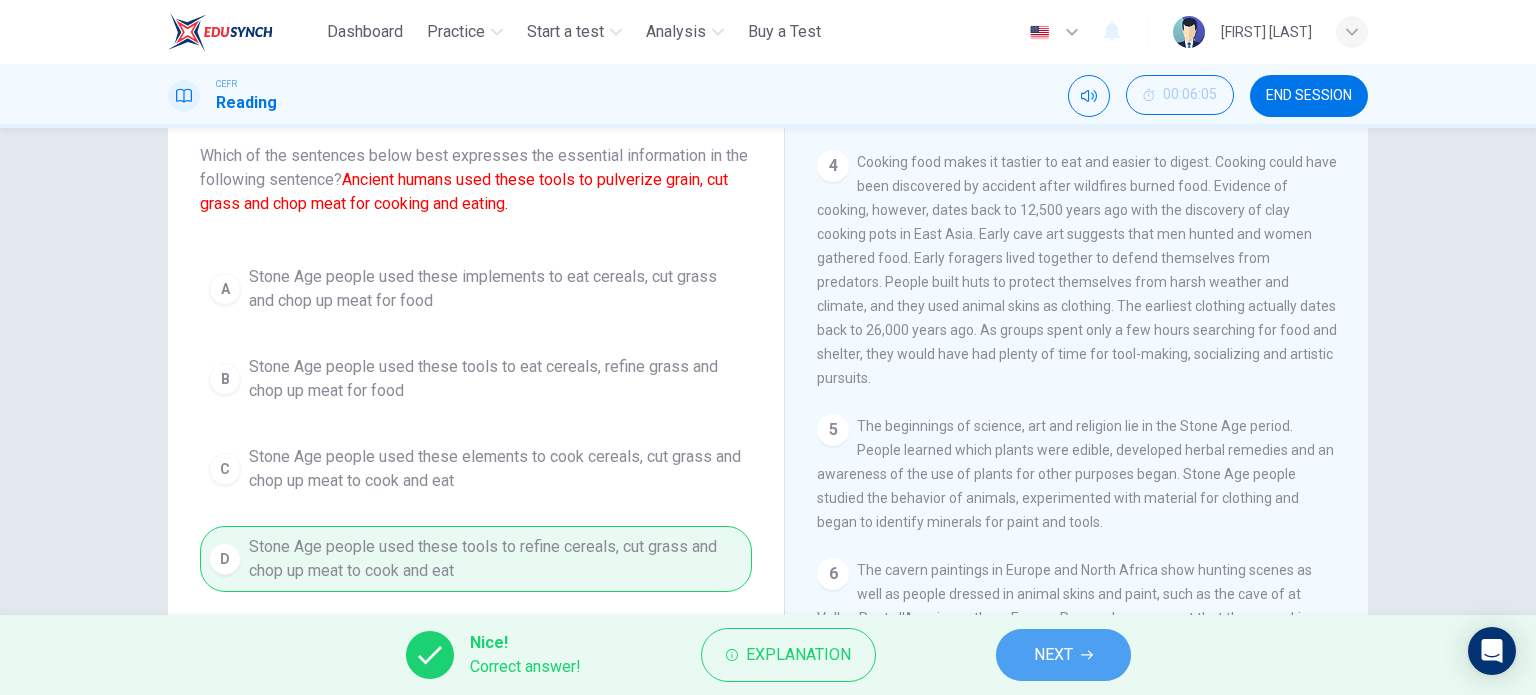 click on "NEXT" at bounding box center [1063, 655] 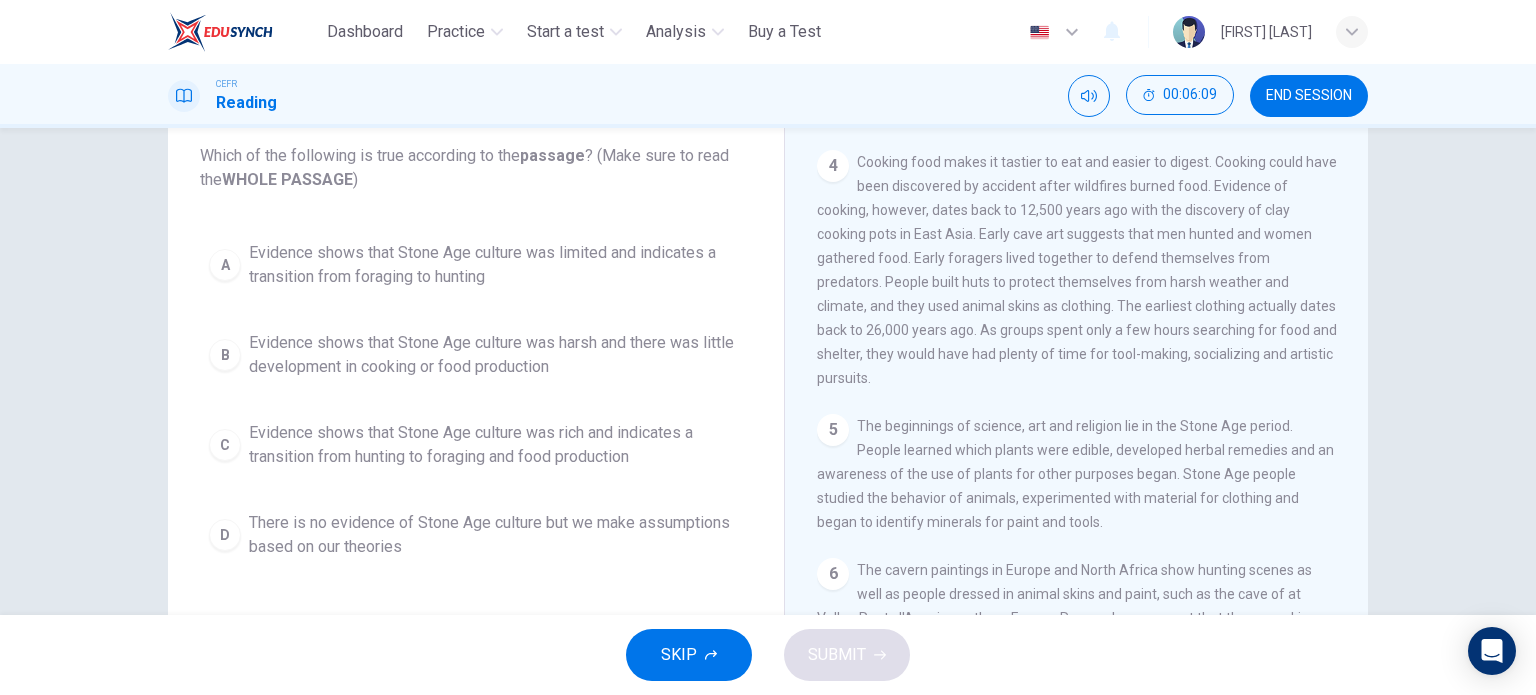 scroll, scrollTop: 123, scrollLeft: 0, axis: vertical 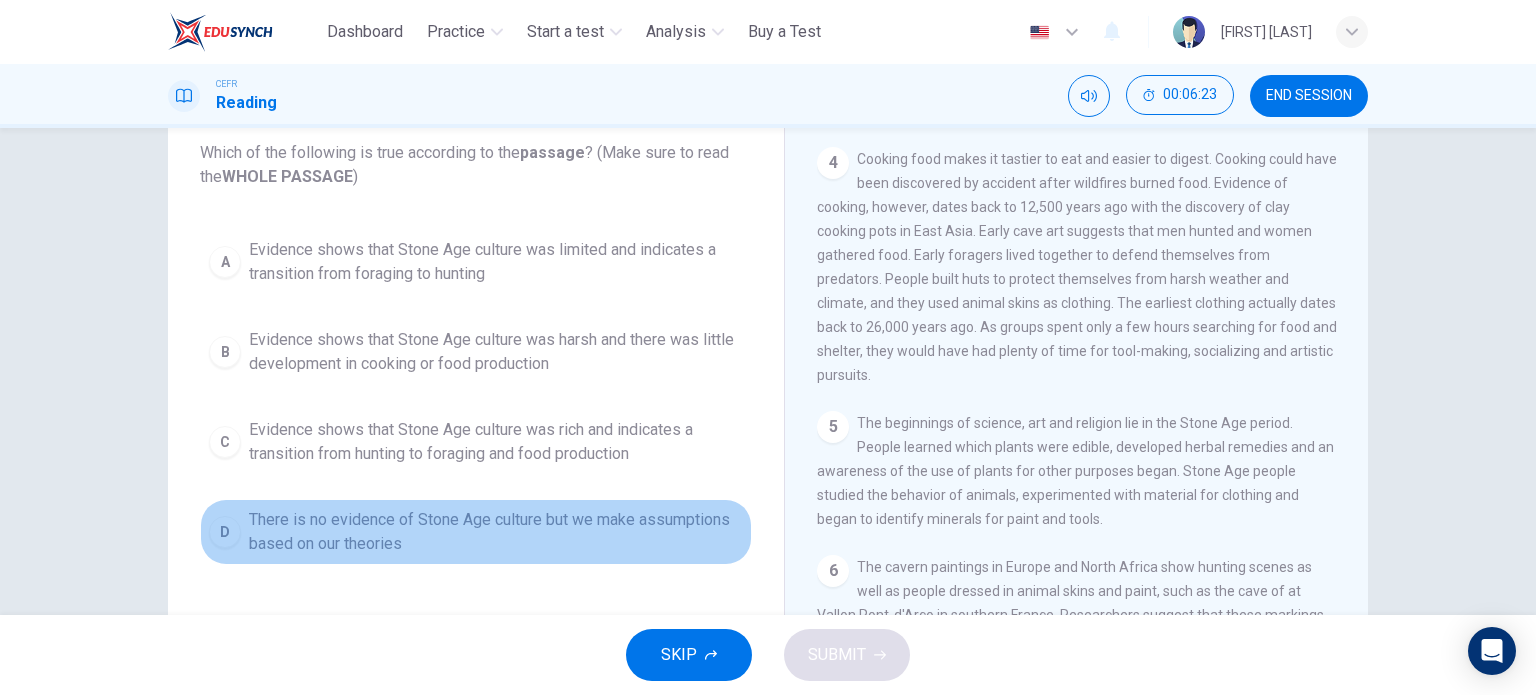click on "D" at bounding box center [225, 262] 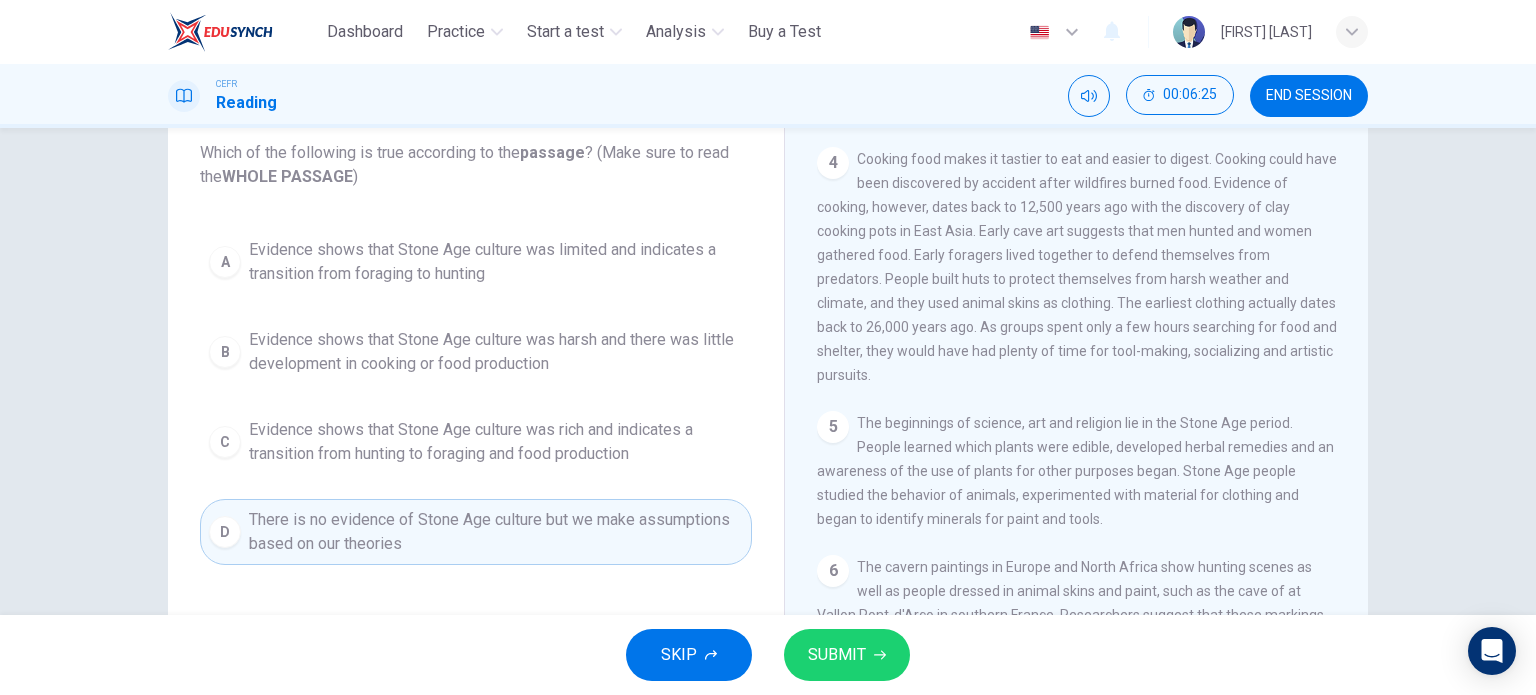 click on "SUBMIT" at bounding box center (837, 655) 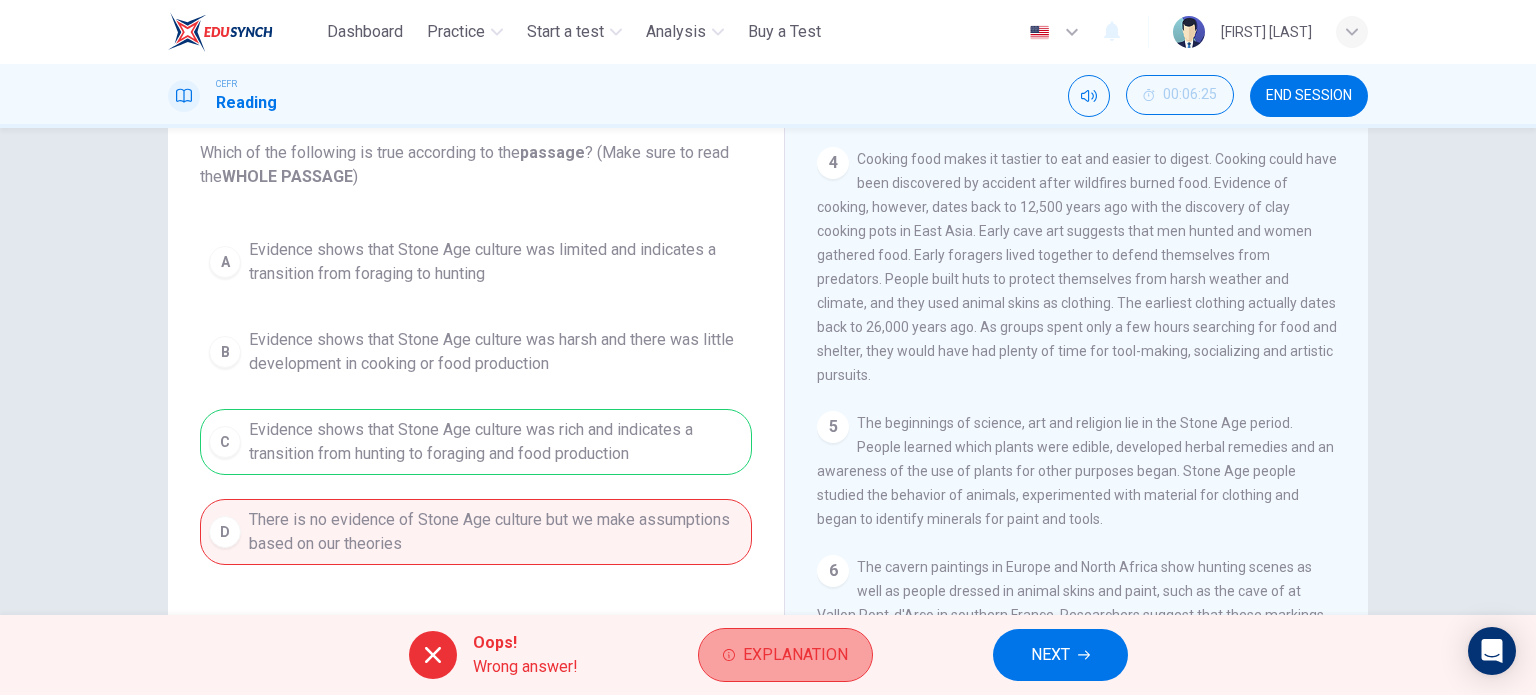 click on "Explanation" at bounding box center [795, 655] 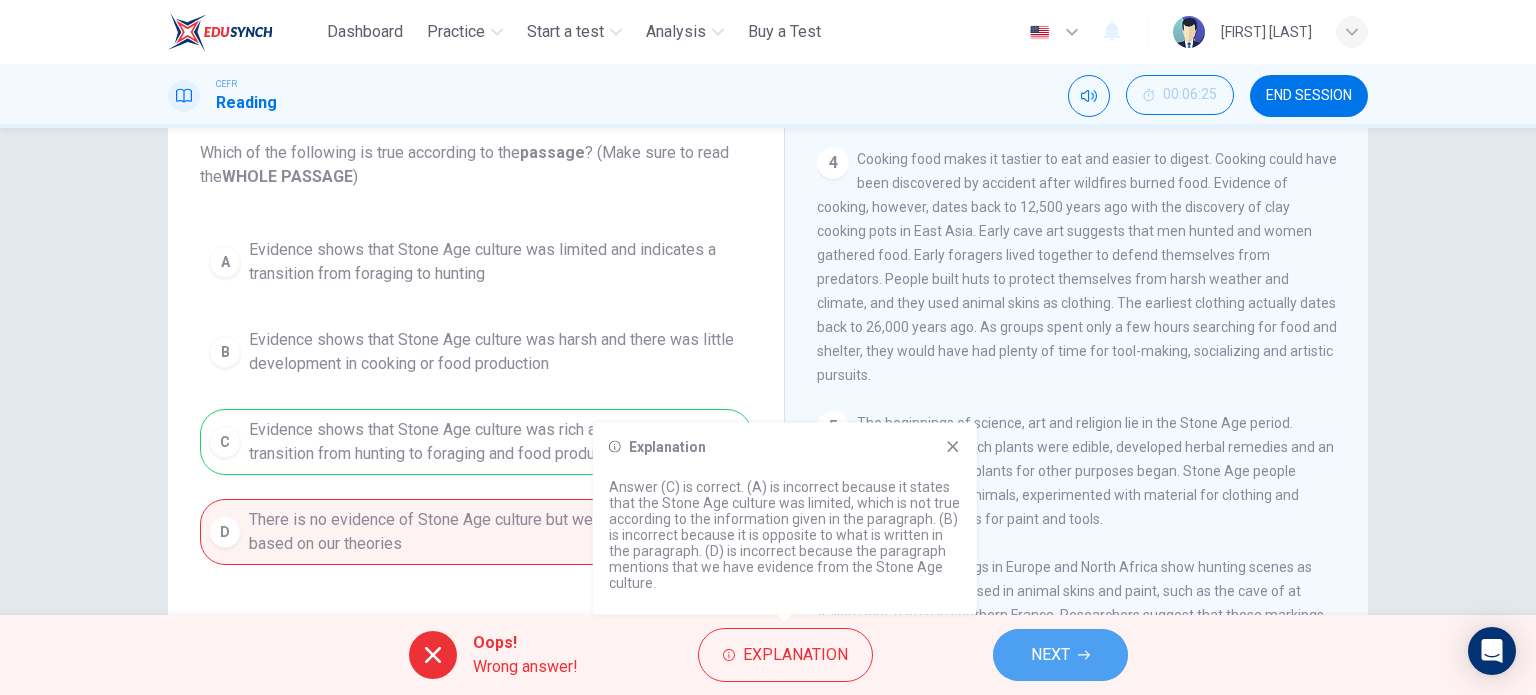 click on "NEXT" at bounding box center [1060, 655] 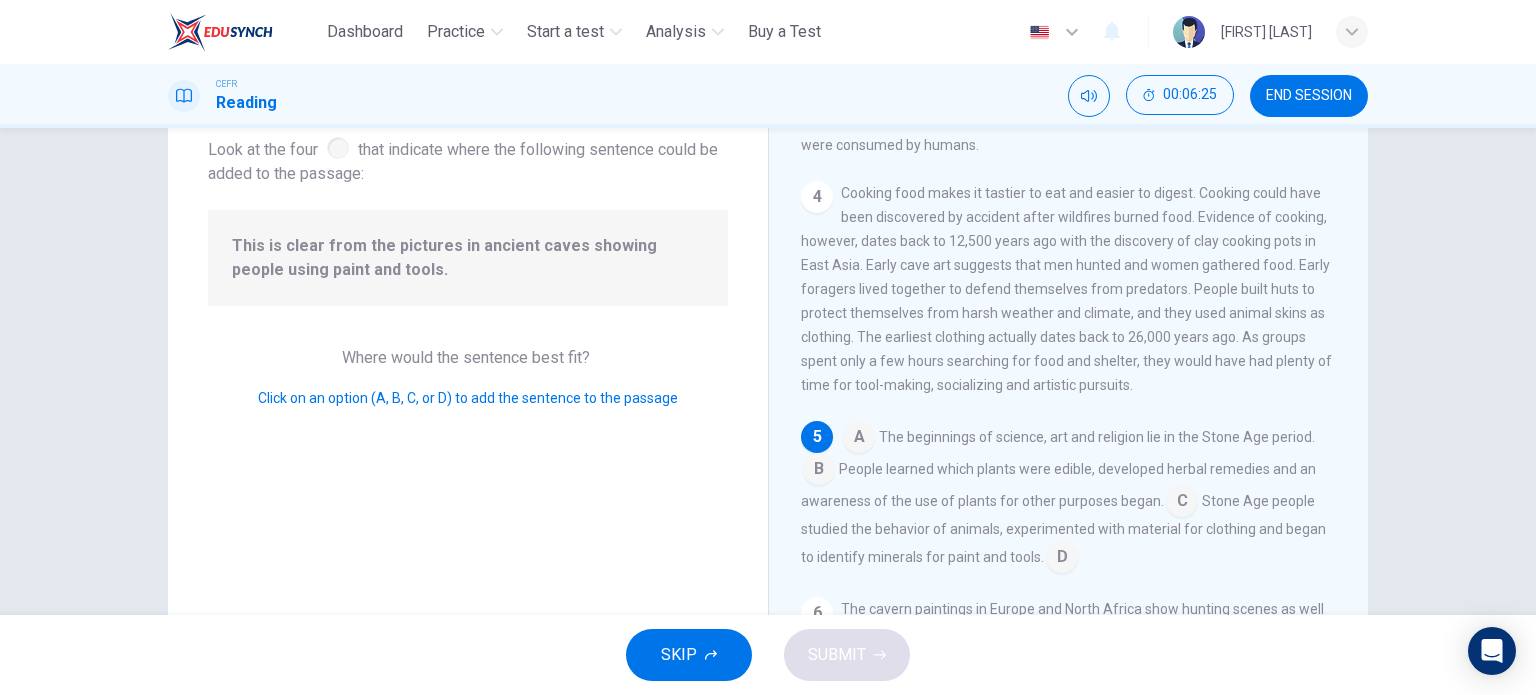 scroll, scrollTop: 737, scrollLeft: 0, axis: vertical 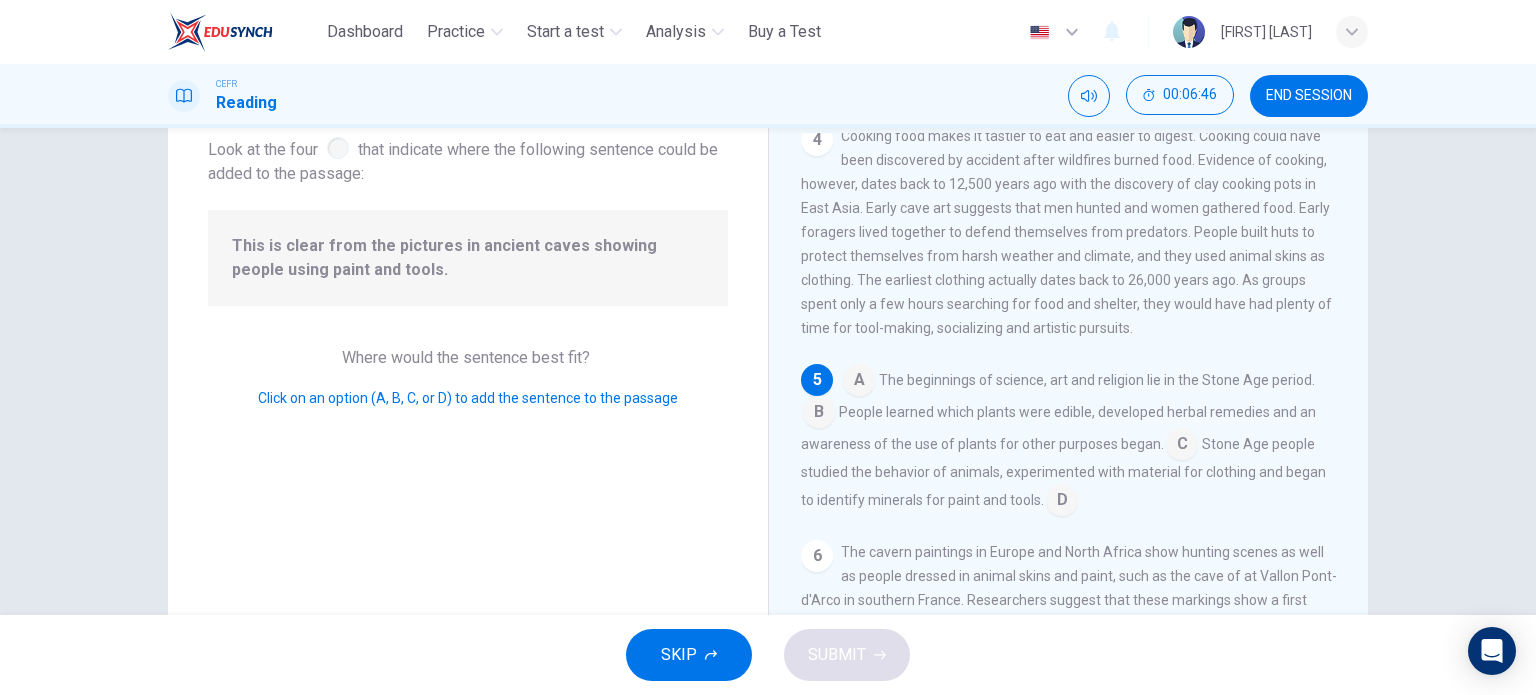 click at bounding box center (859, 382) 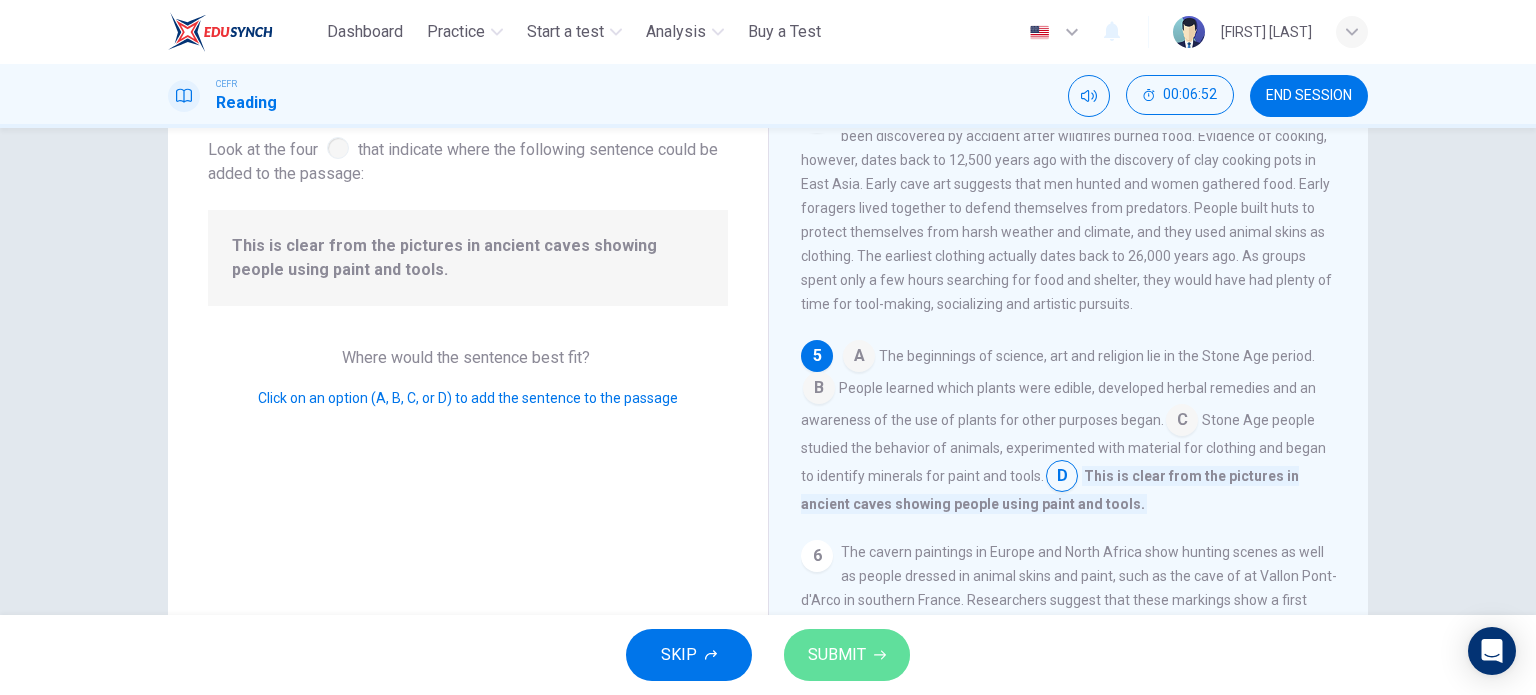 click on "SUBMIT" at bounding box center [847, 655] 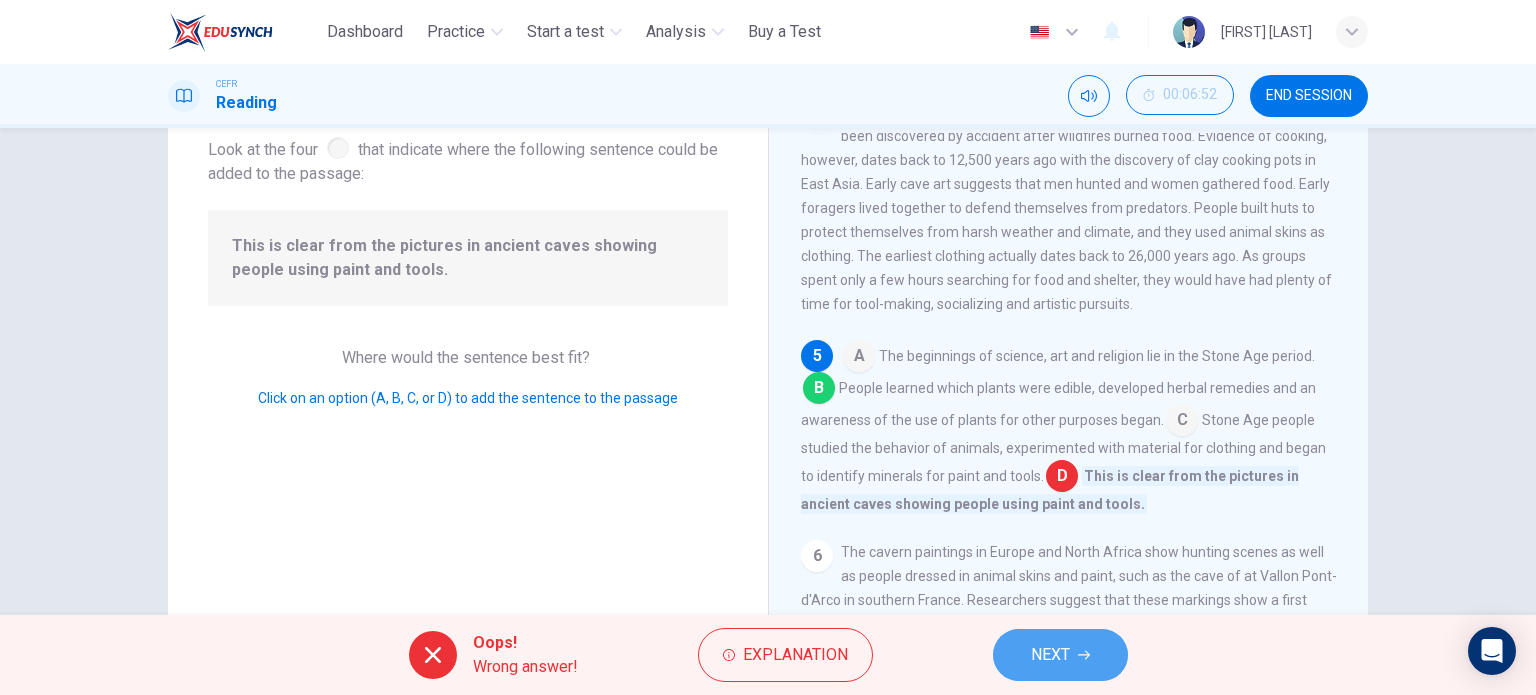 click on "NEXT" at bounding box center [1050, 655] 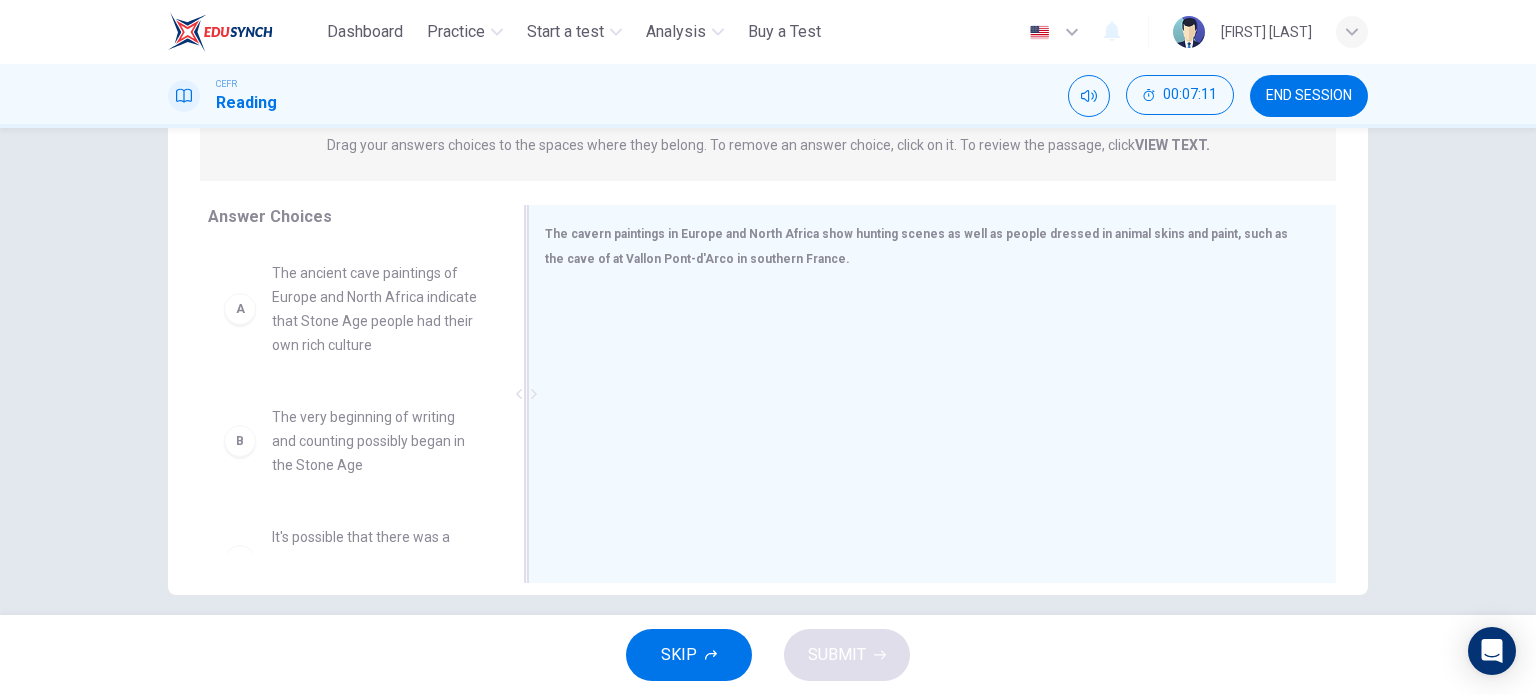 scroll, scrollTop: 267, scrollLeft: 0, axis: vertical 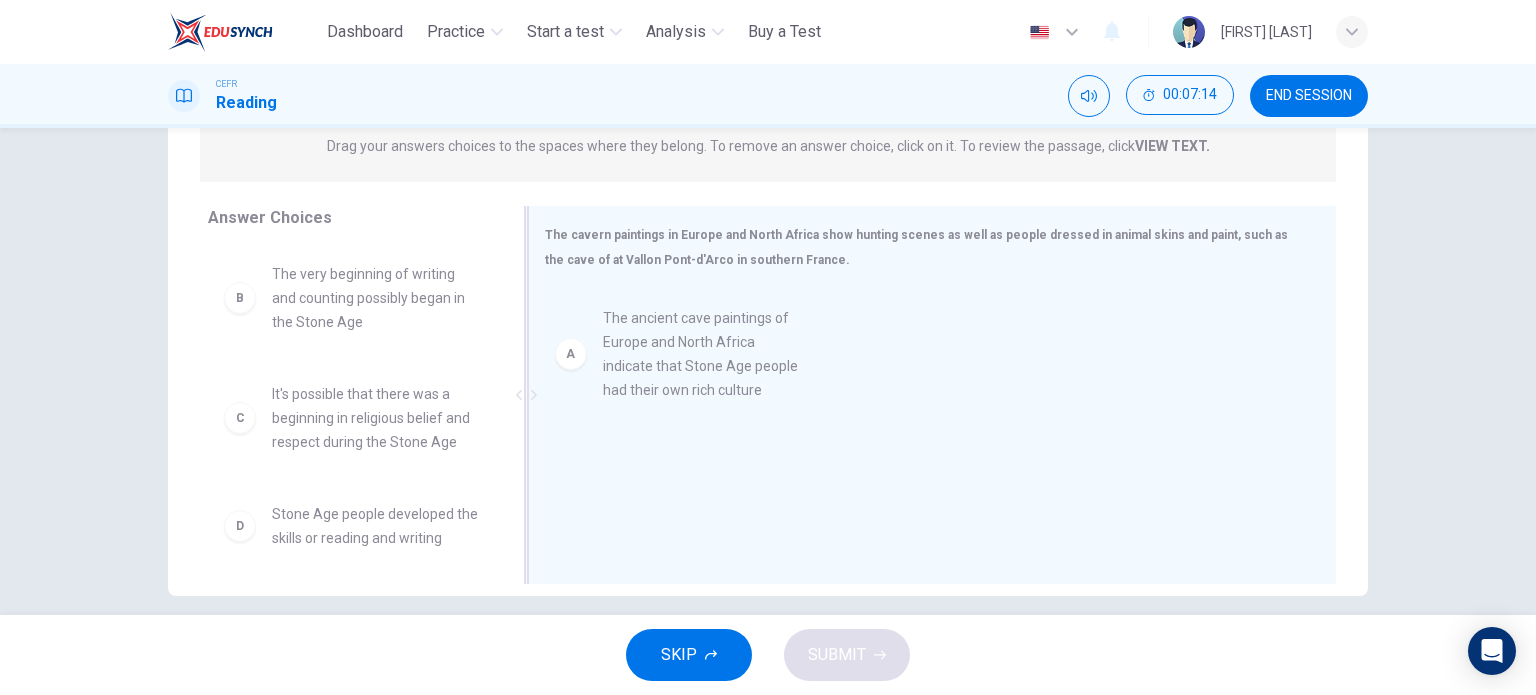 drag, startPoint x: 324, startPoint y: 336, endPoint x: 683, endPoint y: 379, distance: 361.56604 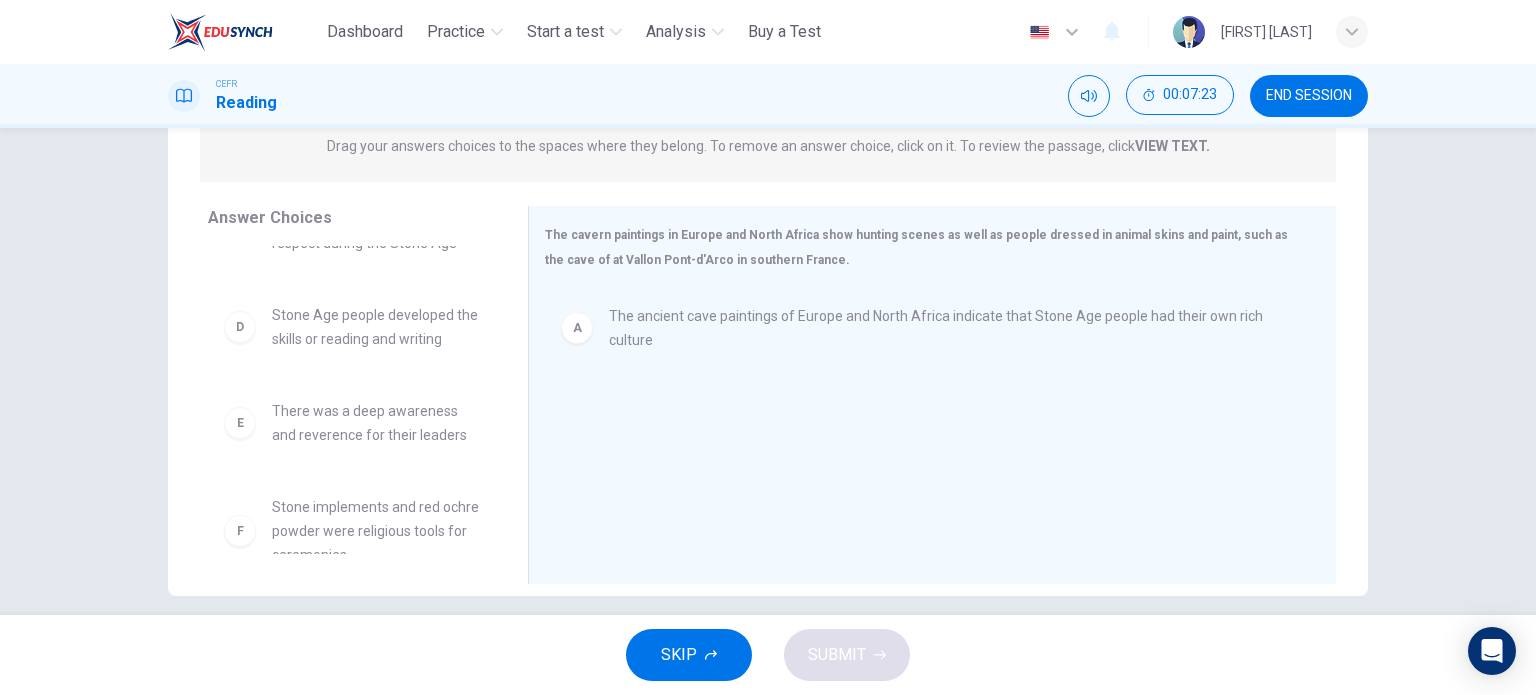 scroll, scrollTop: 228, scrollLeft: 0, axis: vertical 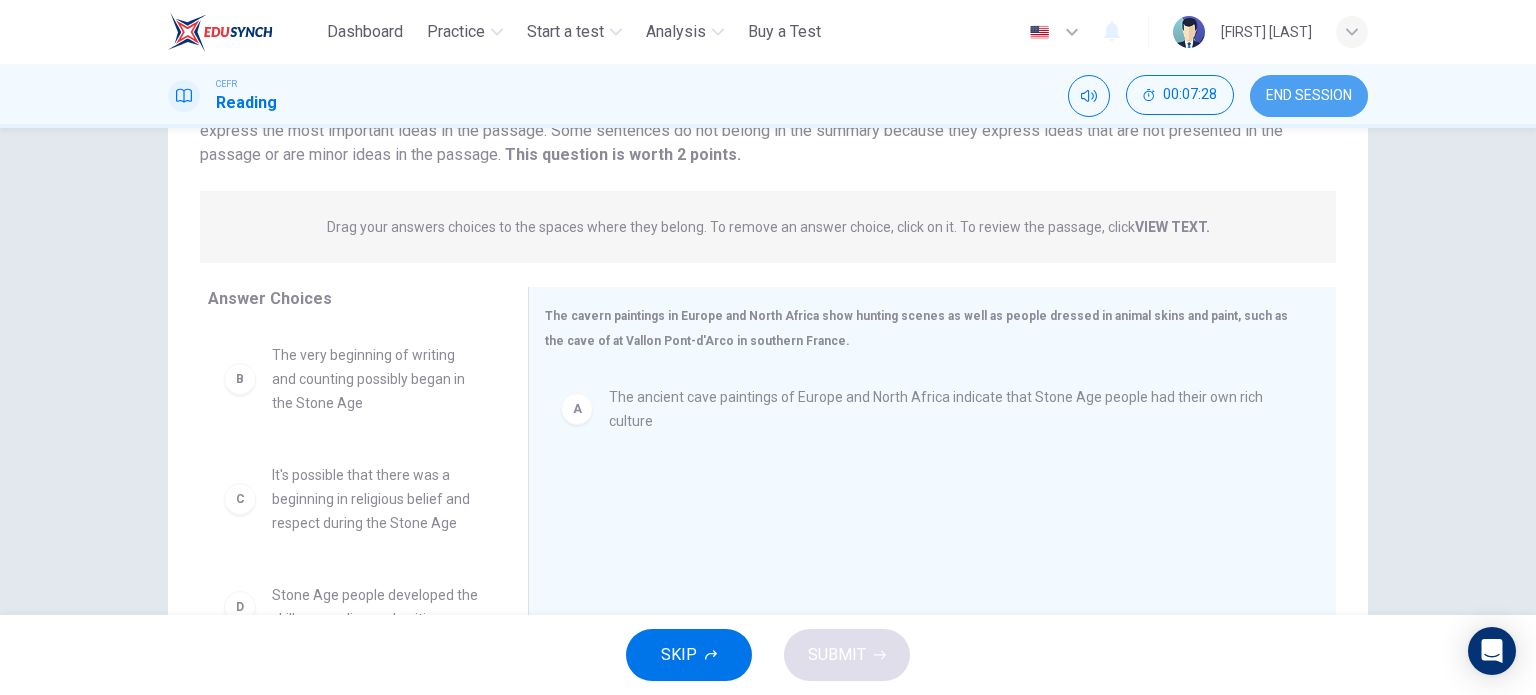 click on "END SESSION" at bounding box center [1309, 96] 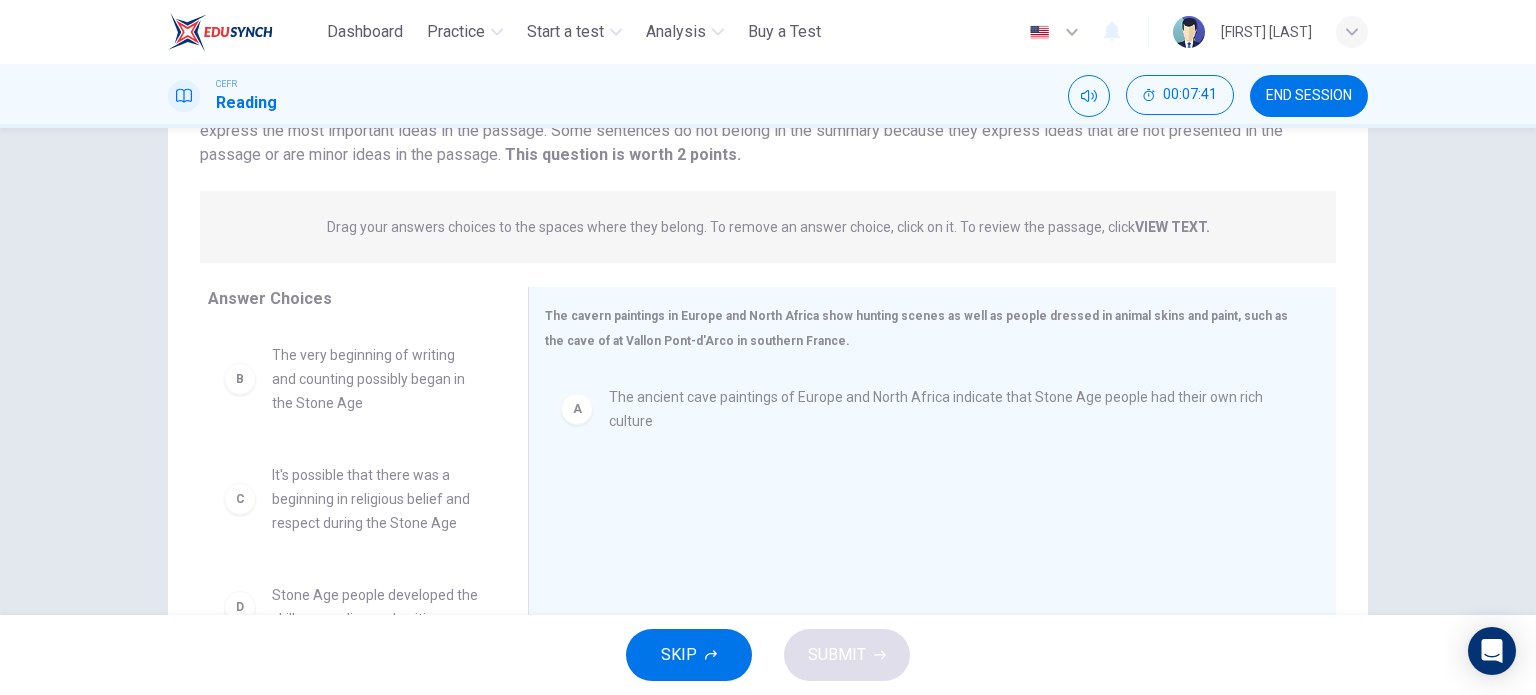 scroll, scrollTop: 8, scrollLeft: 0, axis: vertical 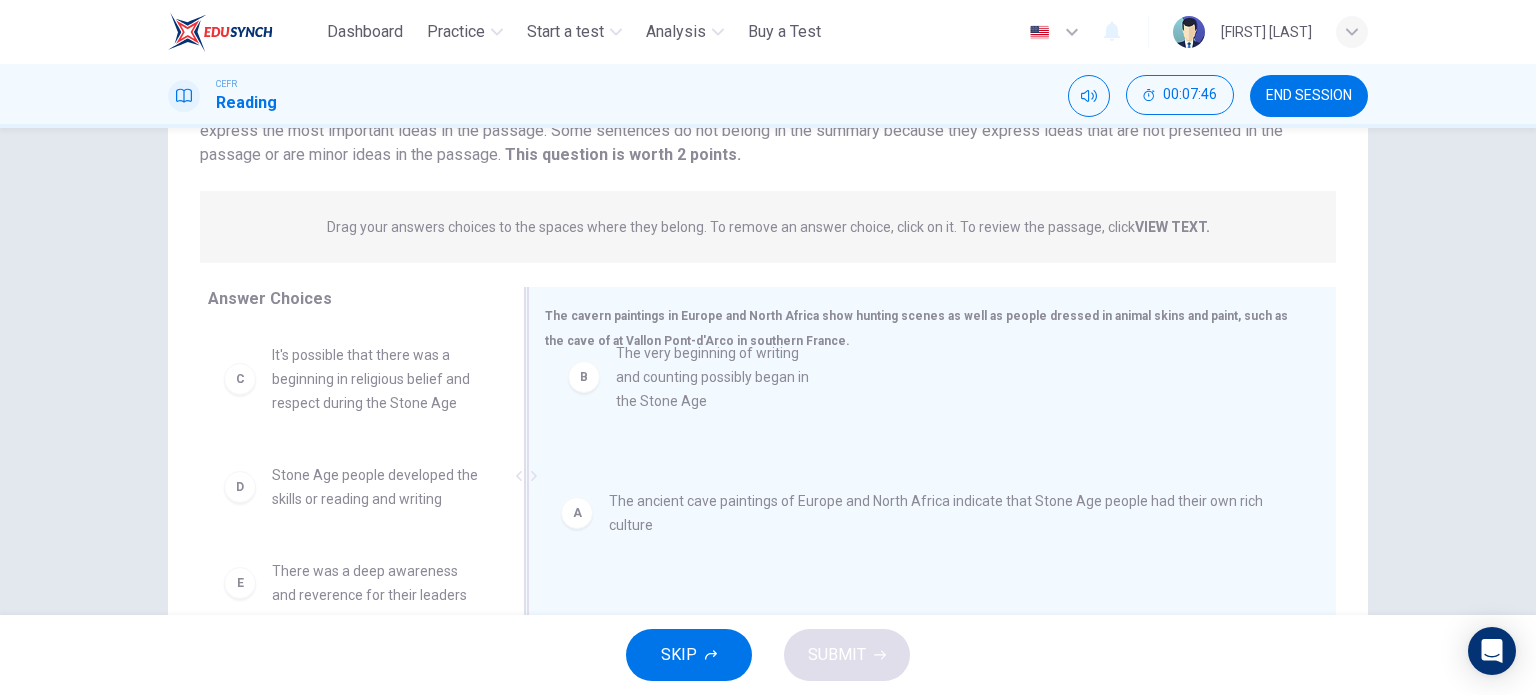 drag, startPoint x: 393, startPoint y: 369, endPoint x: 800, endPoint y: 367, distance: 407.0049 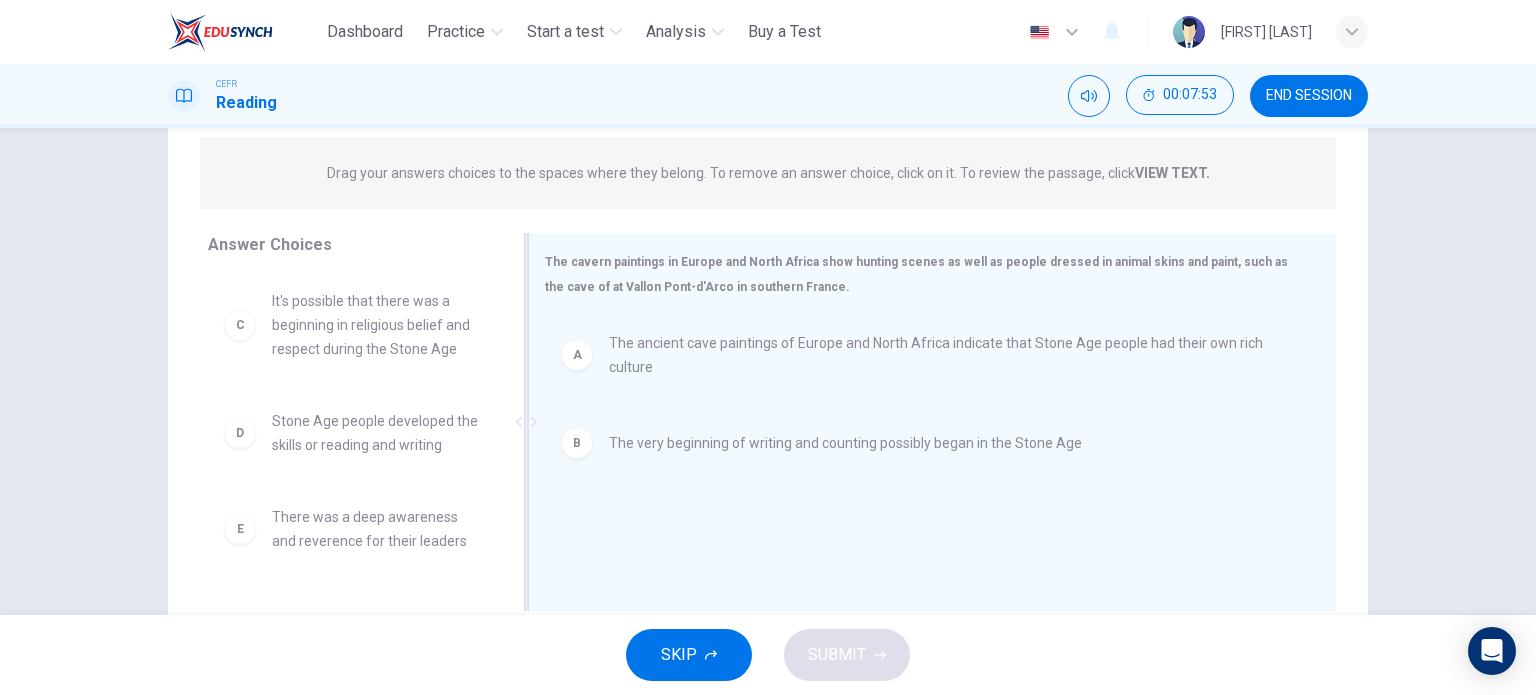 scroll, scrollTop: 248, scrollLeft: 0, axis: vertical 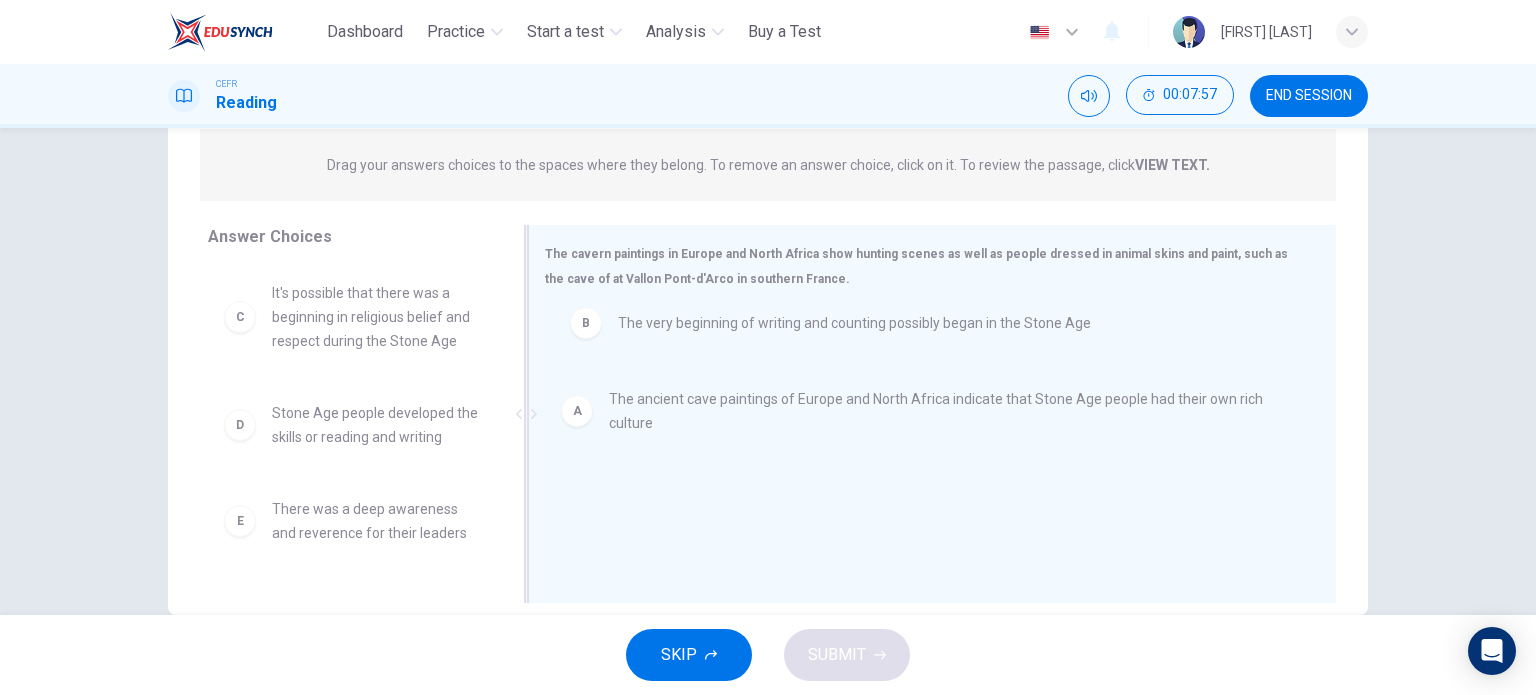 drag, startPoint x: 742, startPoint y: 439, endPoint x: 757, endPoint y: 321, distance: 118.94957 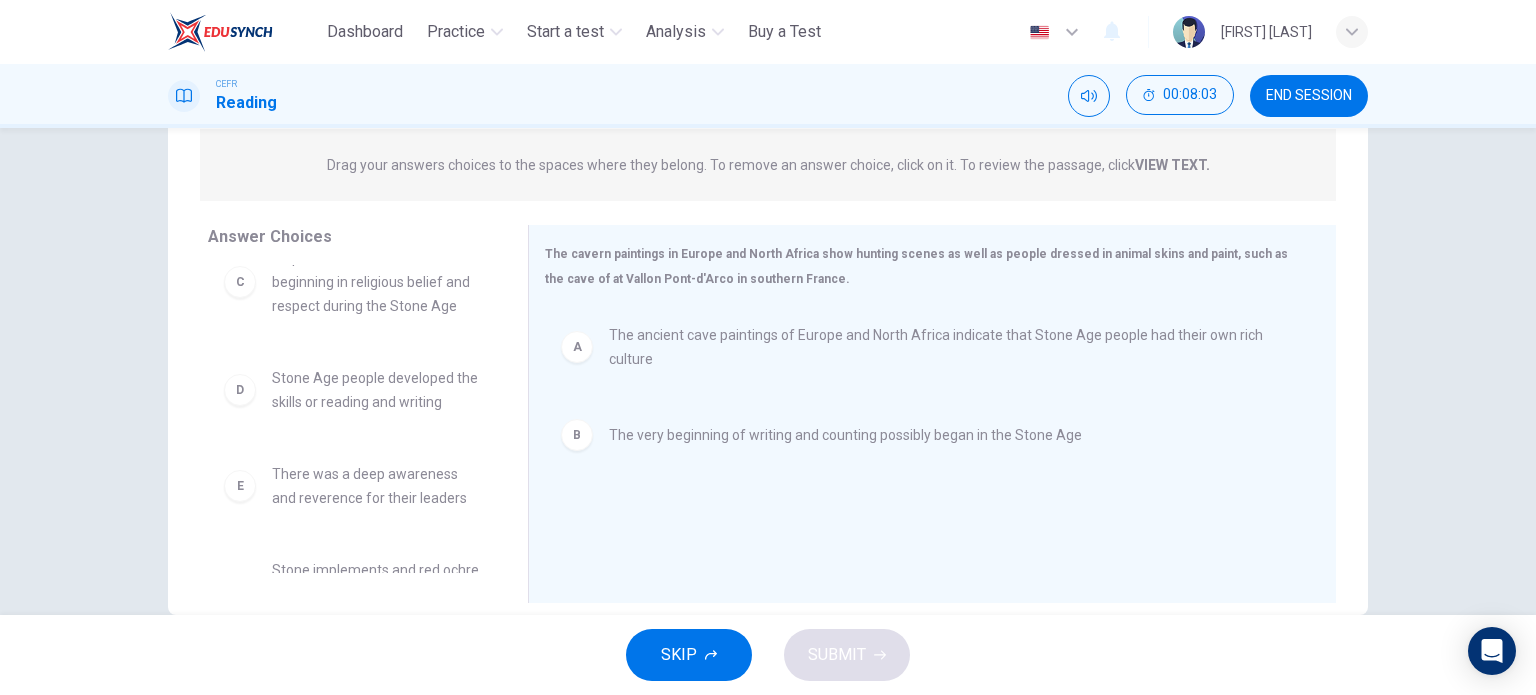 scroll, scrollTop: 36, scrollLeft: 0, axis: vertical 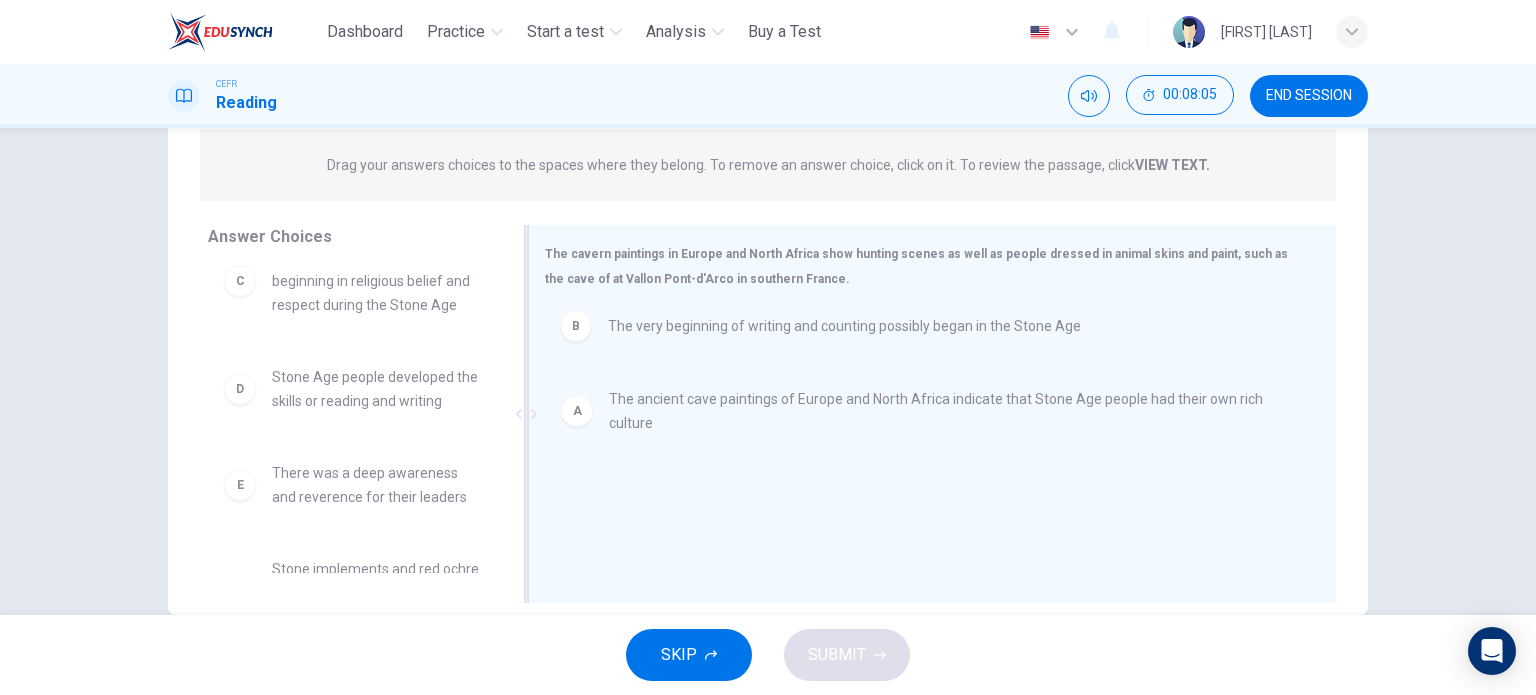 drag, startPoint x: 665, startPoint y: 434, endPoint x: 665, endPoint y: 319, distance: 115 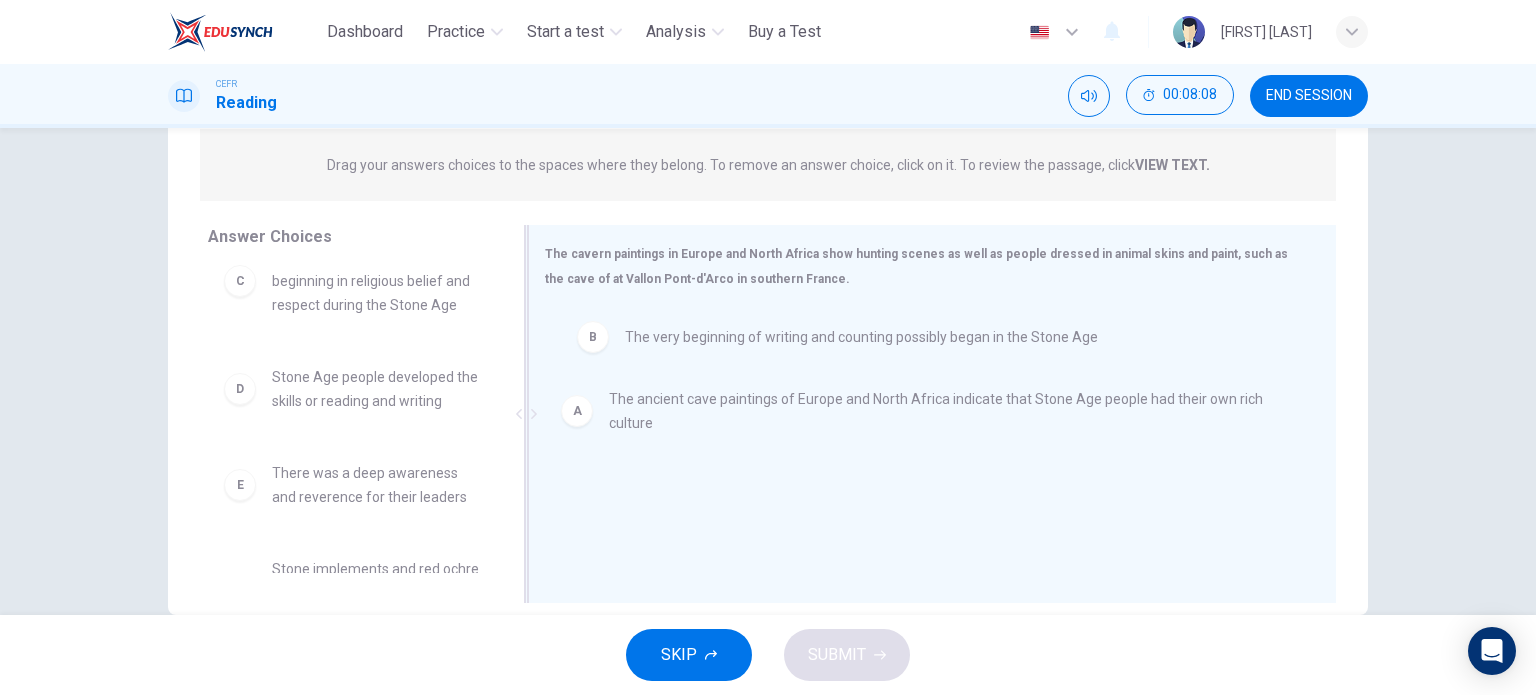 drag, startPoint x: 652, startPoint y: 447, endPoint x: 680, endPoint y: 335, distance: 115.44696 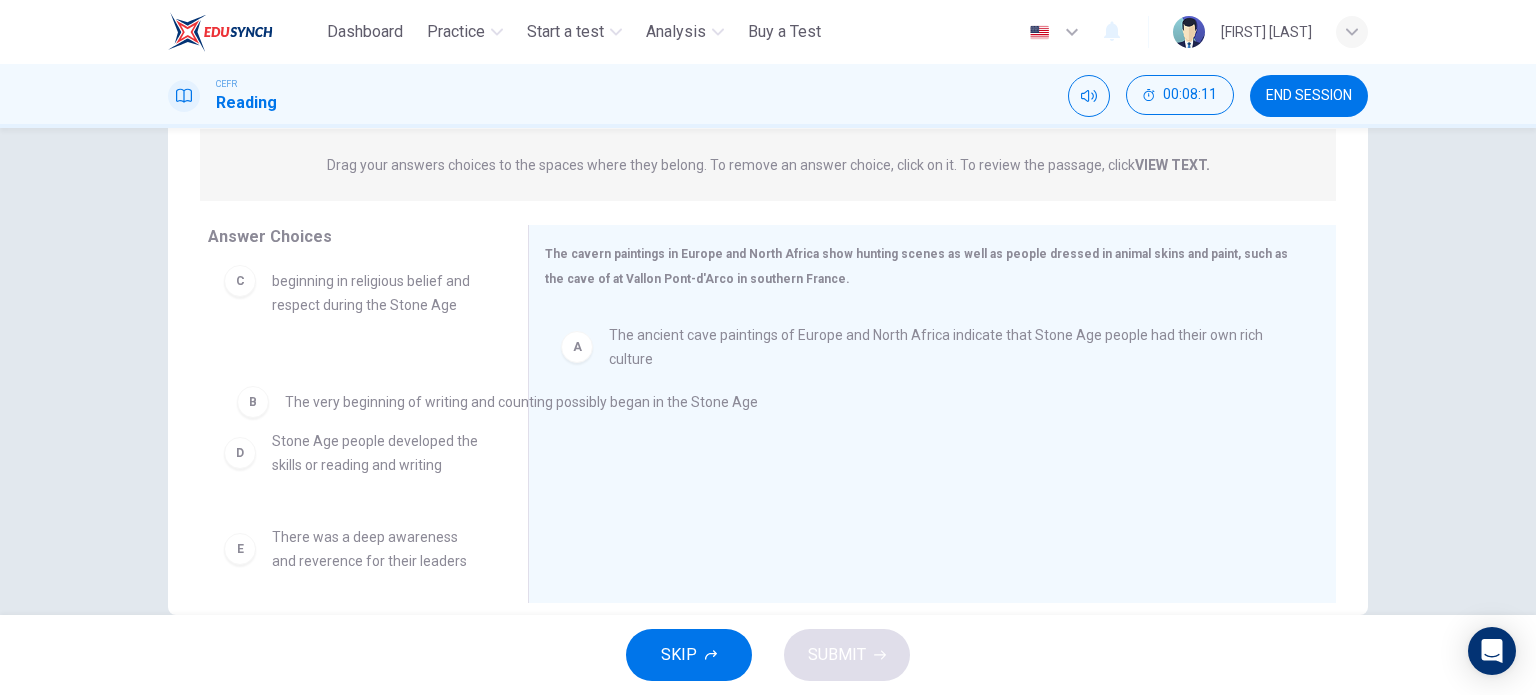 drag, startPoint x: 576, startPoint y: 449, endPoint x: 215, endPoint y: 400, distance: 364.3103 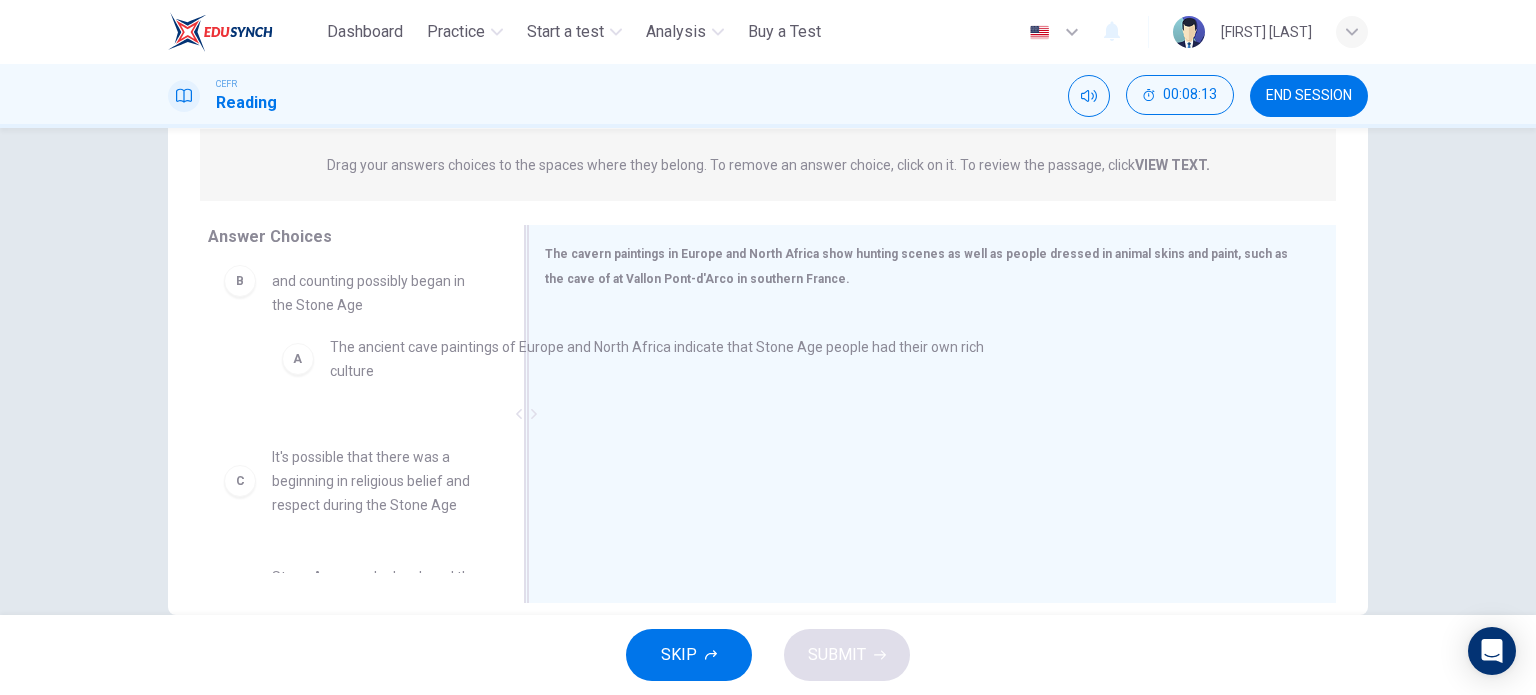 drag, startPoint x: 671, startPoint y: 348, endPoint x: 304, endPoint y: 363, distance: 367.3064 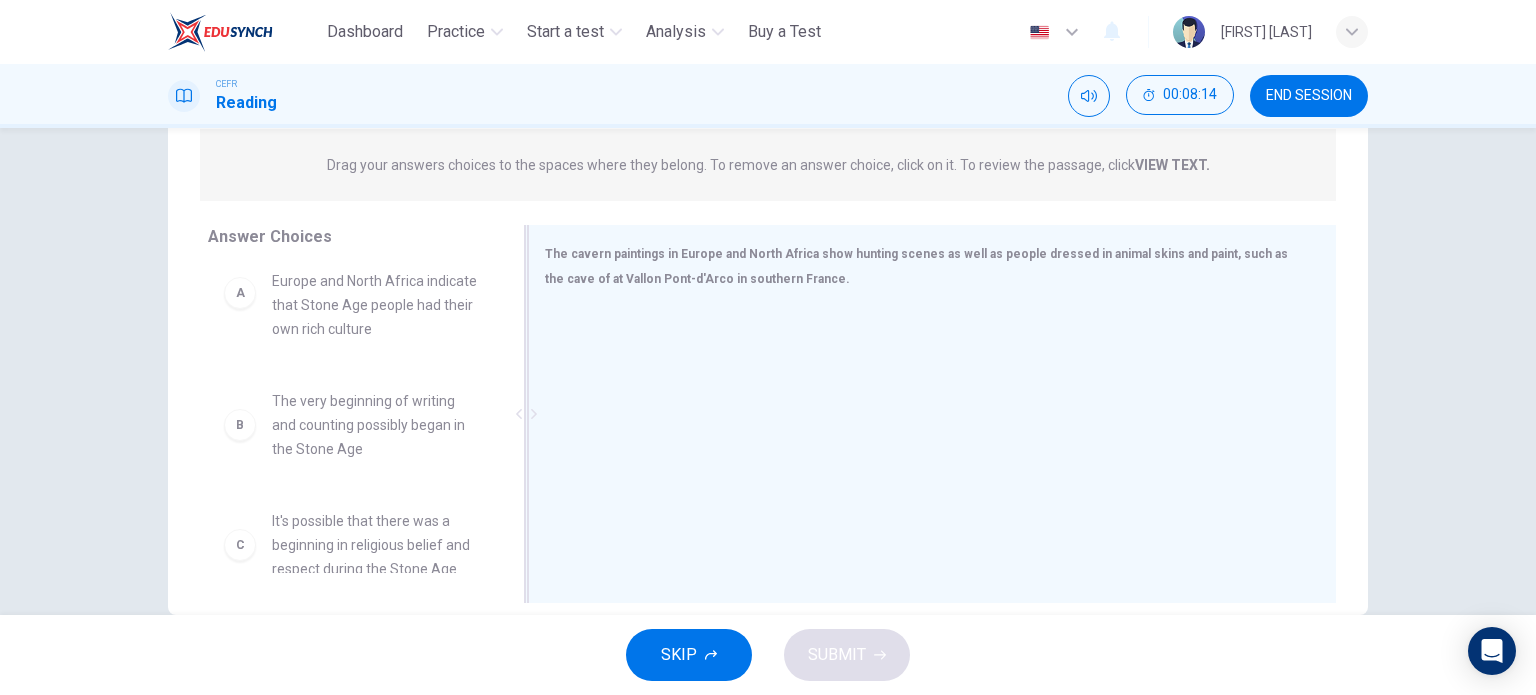 scroll, scrollTop: 0, scrollLeft: 0, axis: both 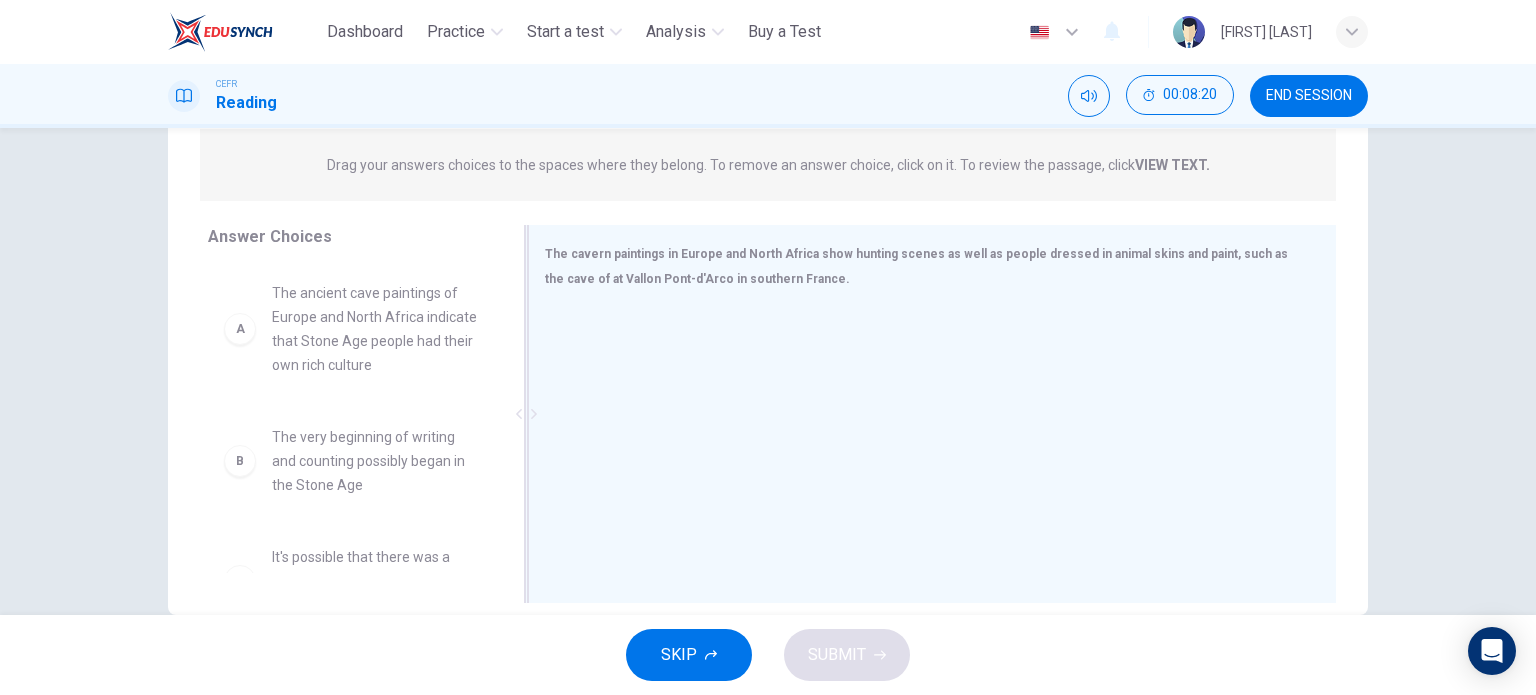 click on "The cavern paintings in Europe and North Africa show hunting scenes as well as people dressed in animal skins and paint, such as the cave of at Vallon Pont-d'Arco in southern France." at bounding box center [916, 266] 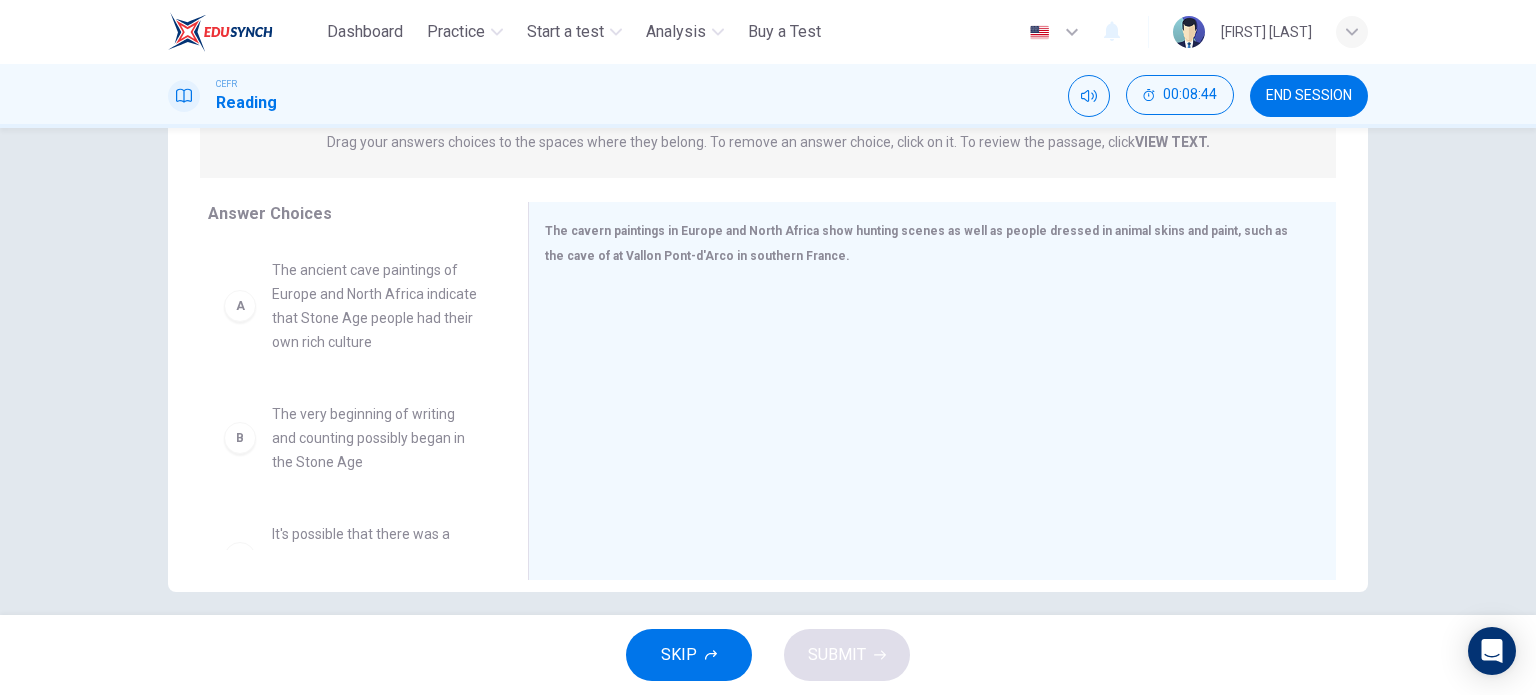 scroll, scrollTop: 268, scrollLeft: 0, axis: vertical 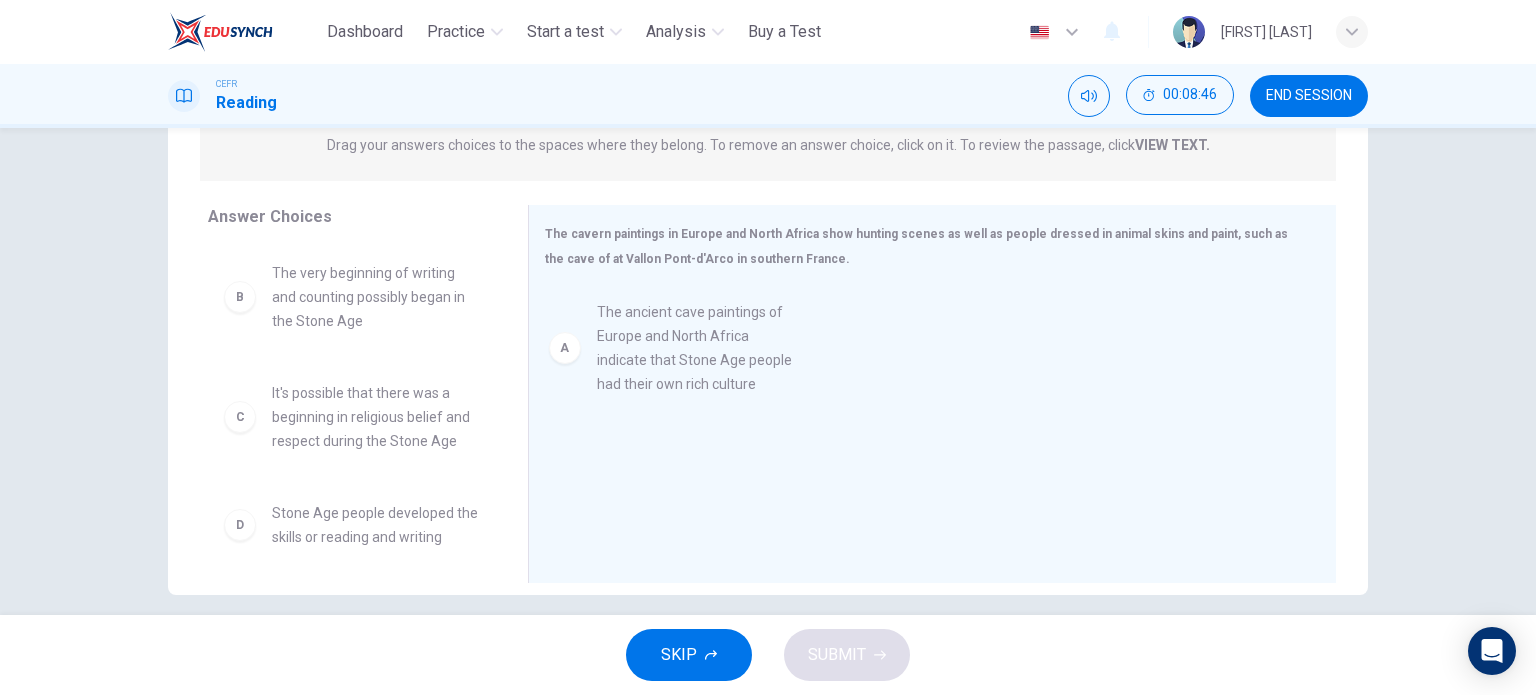 drag, startPoint x: 334, startPoint y: 312, endPoint x: 670, endPoint y: 351, distance: 338.25583 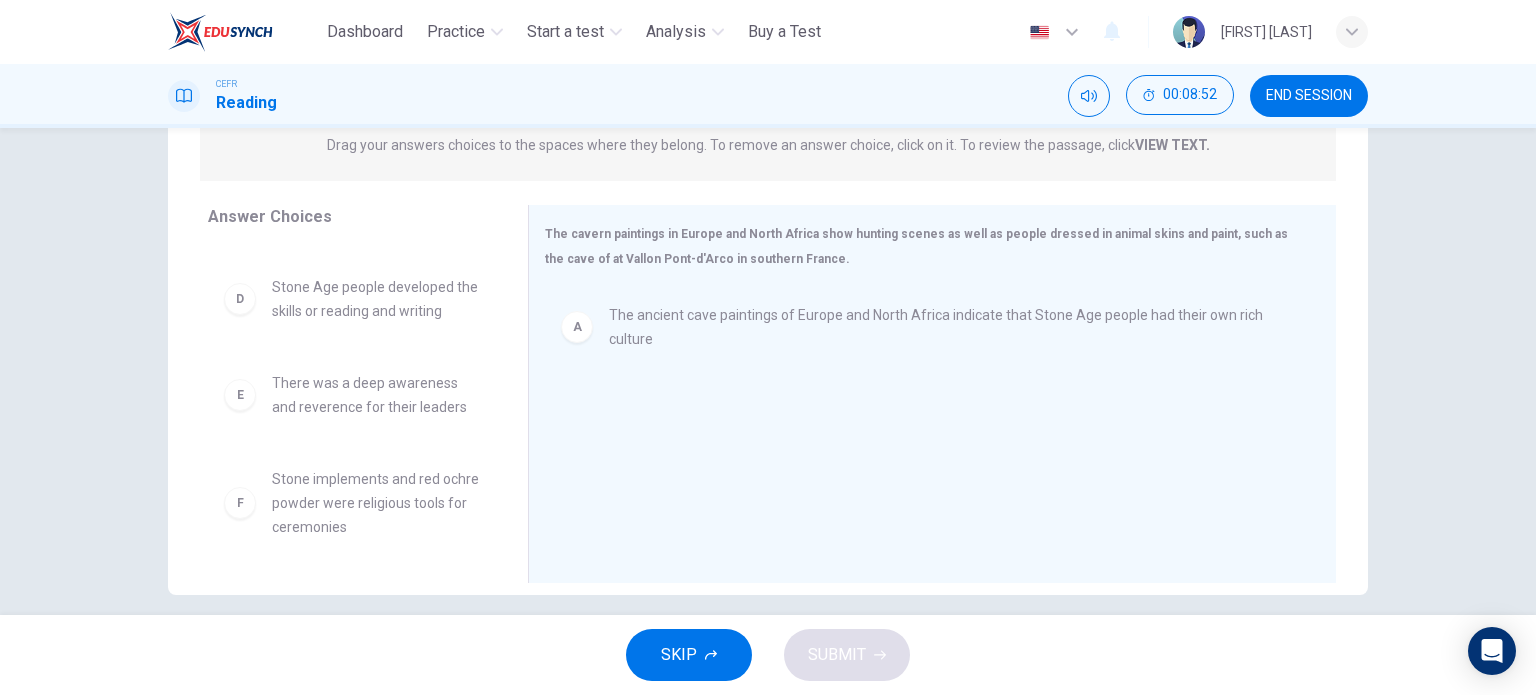 scroll, scrollTop: 228, scrollLeft: 0, axis: vertical 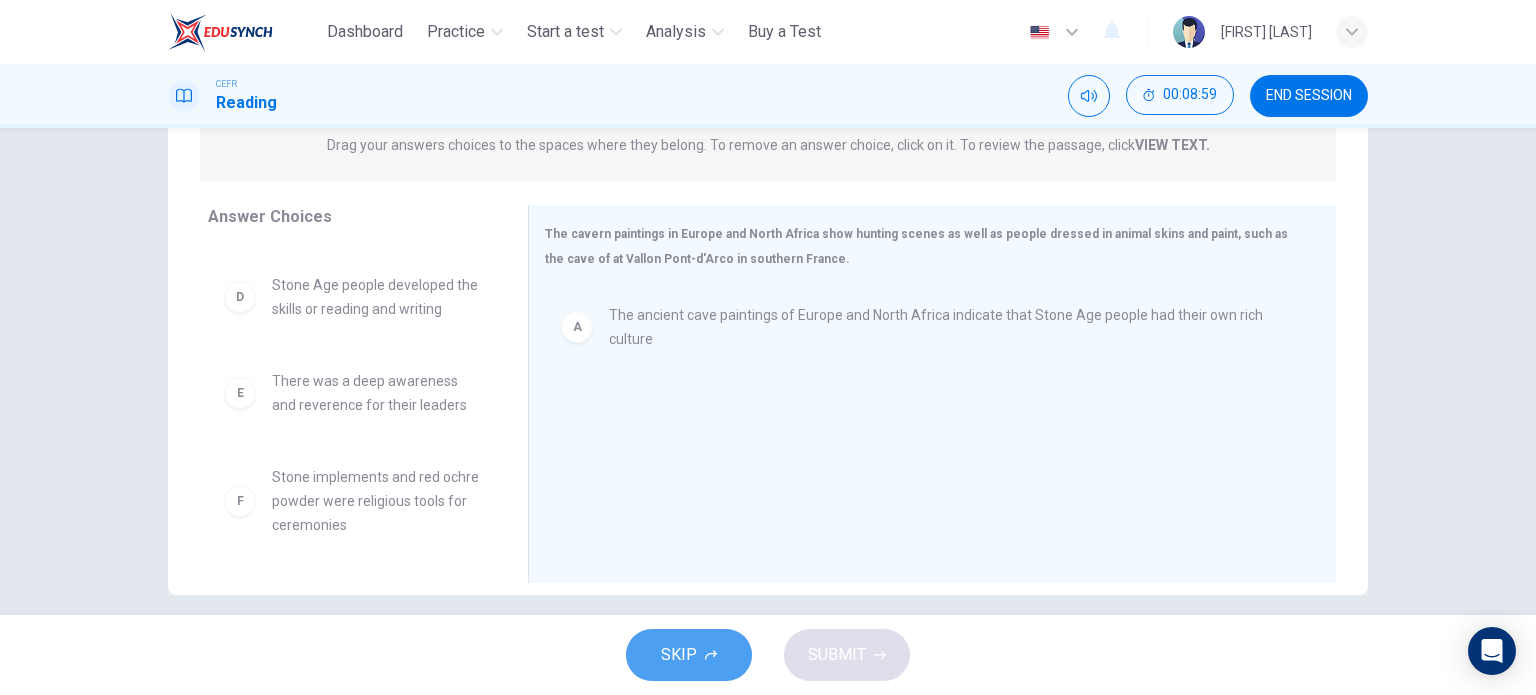 click on "SKIP" at bounding box center (689, 655) 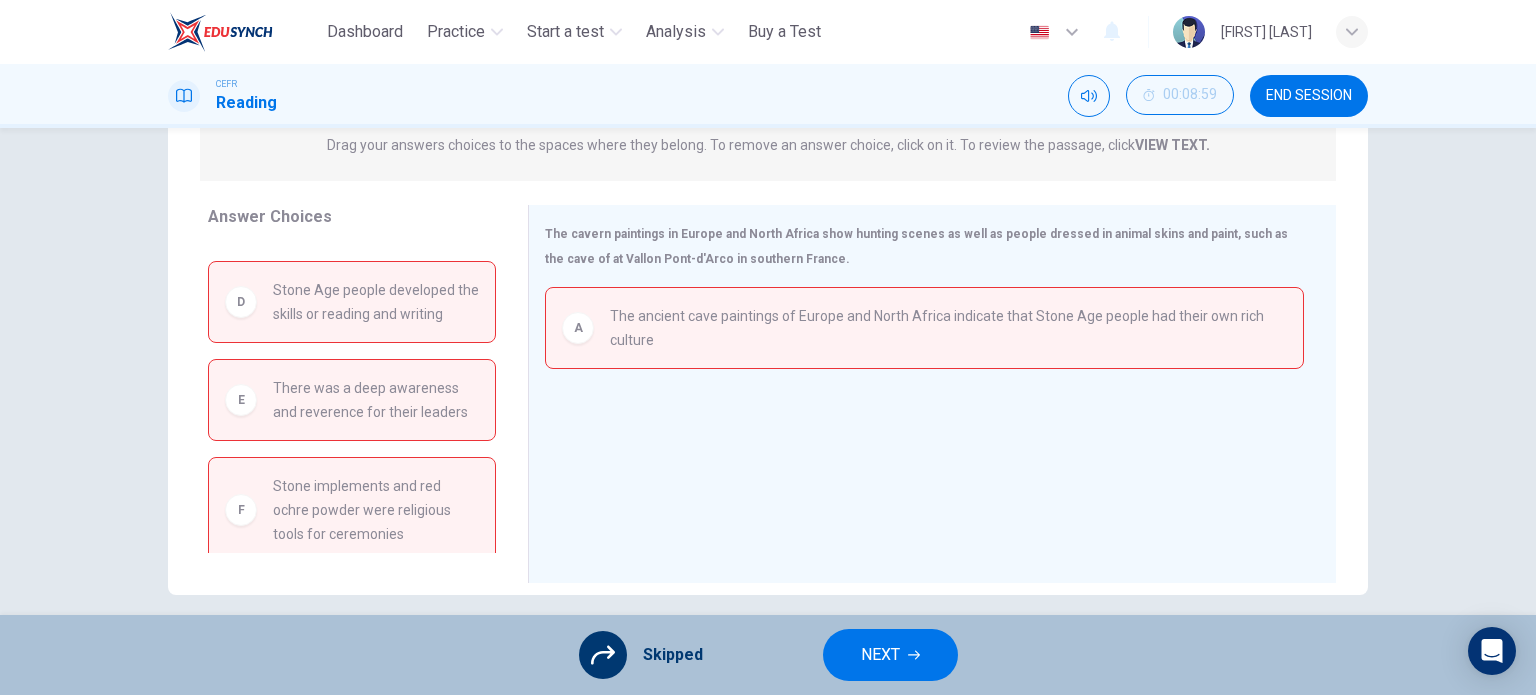 scroll, scrollTop: 260, scrollLeft: 0, axis: vertical 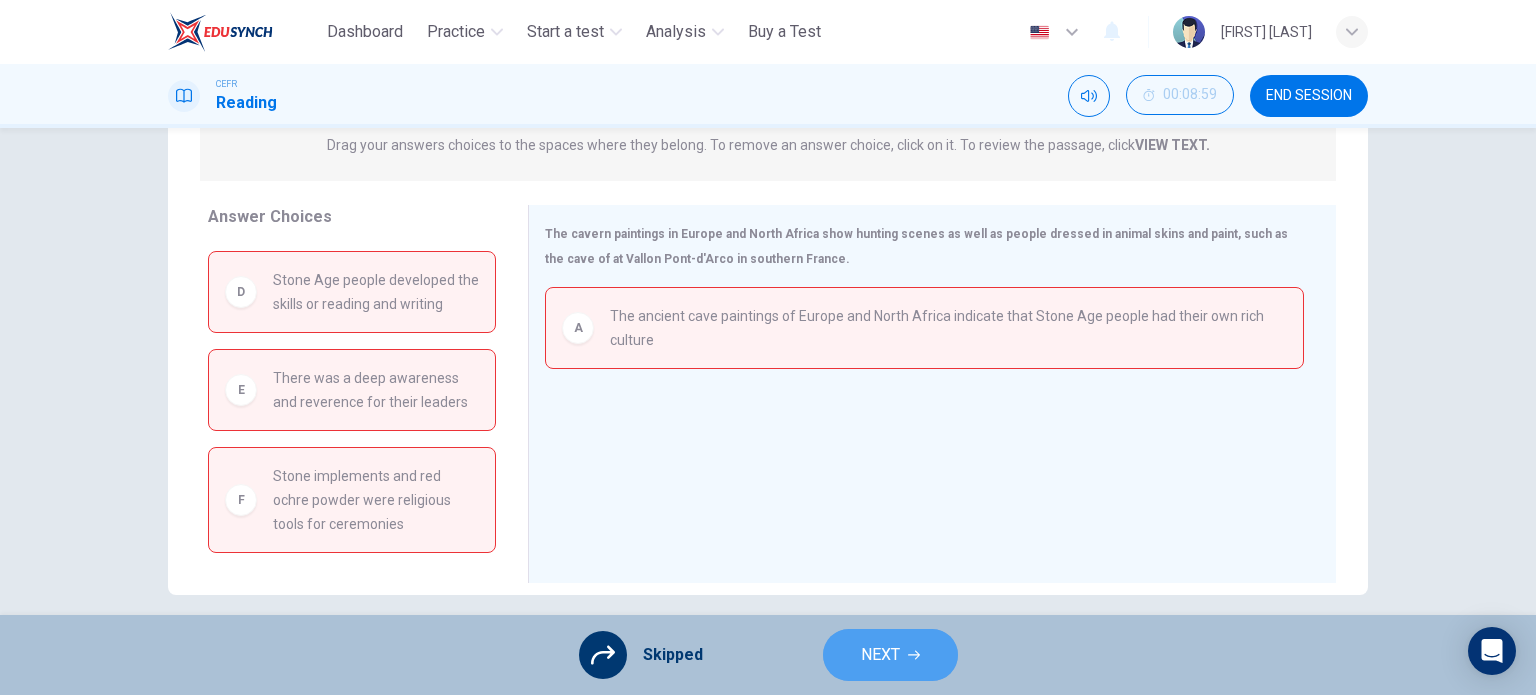 click at bounding box center (914, 655) 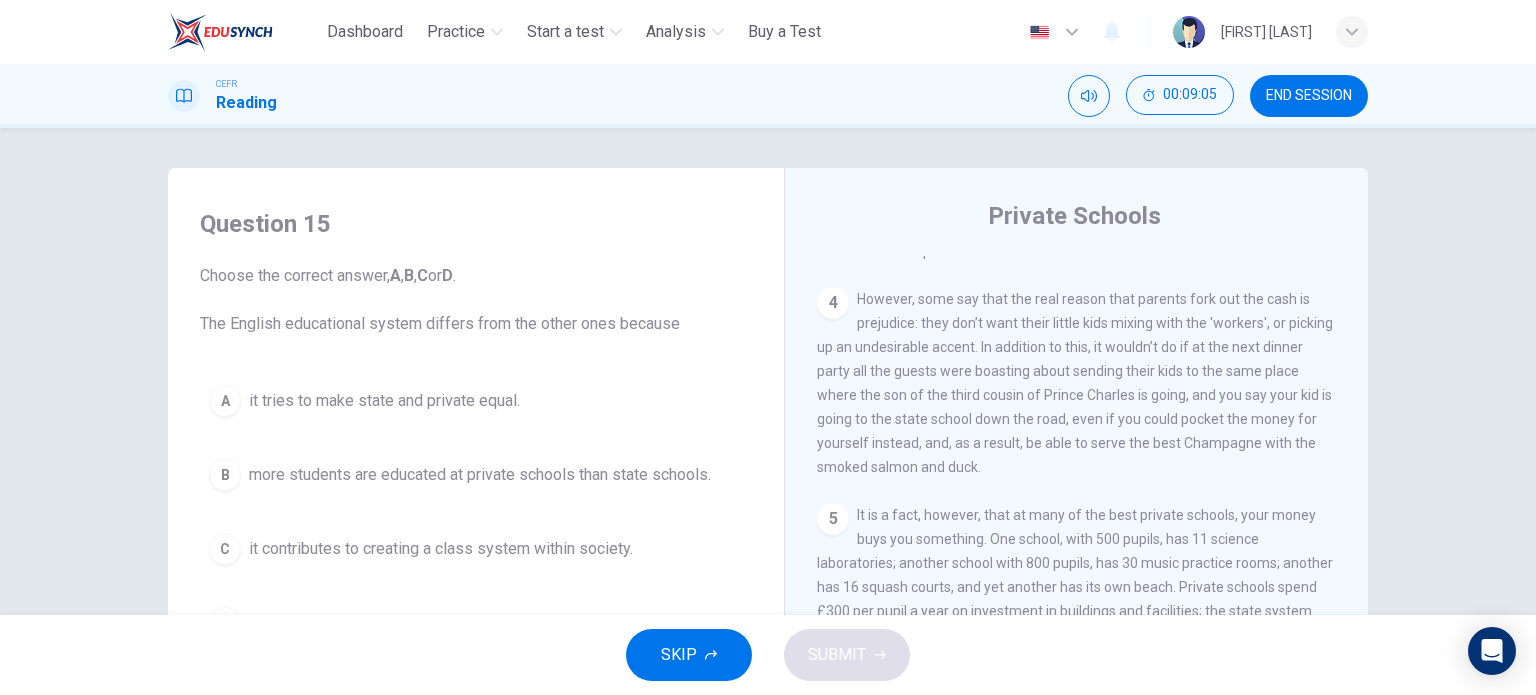 scroll, scrollTop: 1272, scrollLeft: 0, axis: vertical 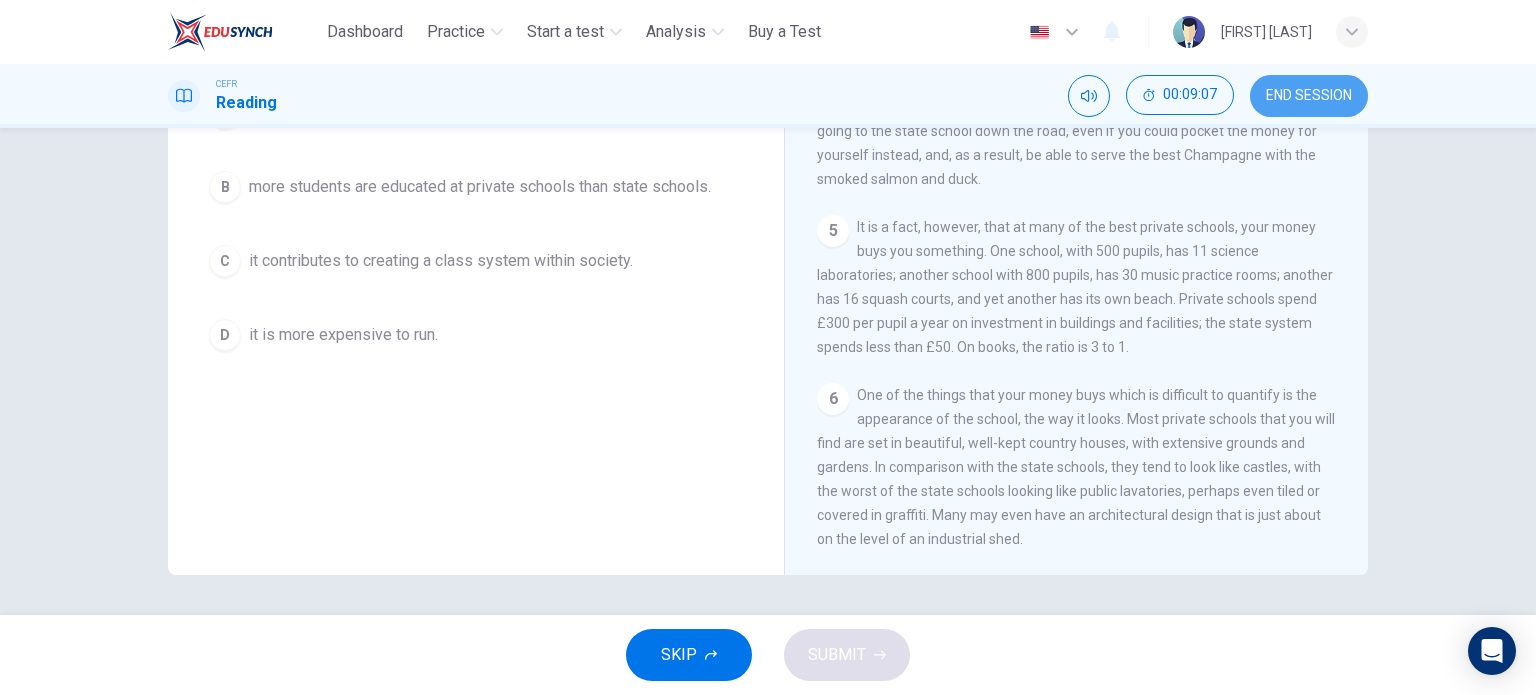 click on "END SESSION" at bounding box center (1309, 96) 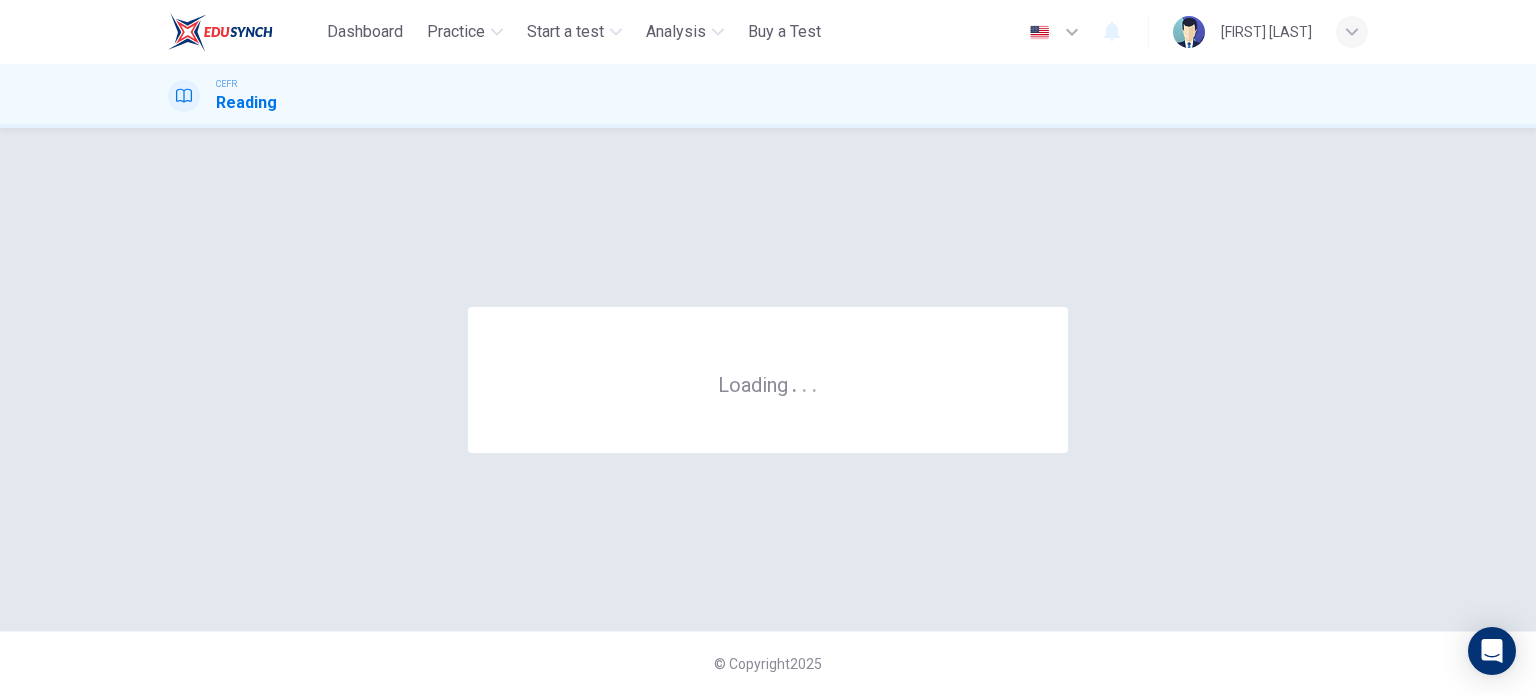 scroll, scrollTop: 0, scrollLeft: 0, axis: both 